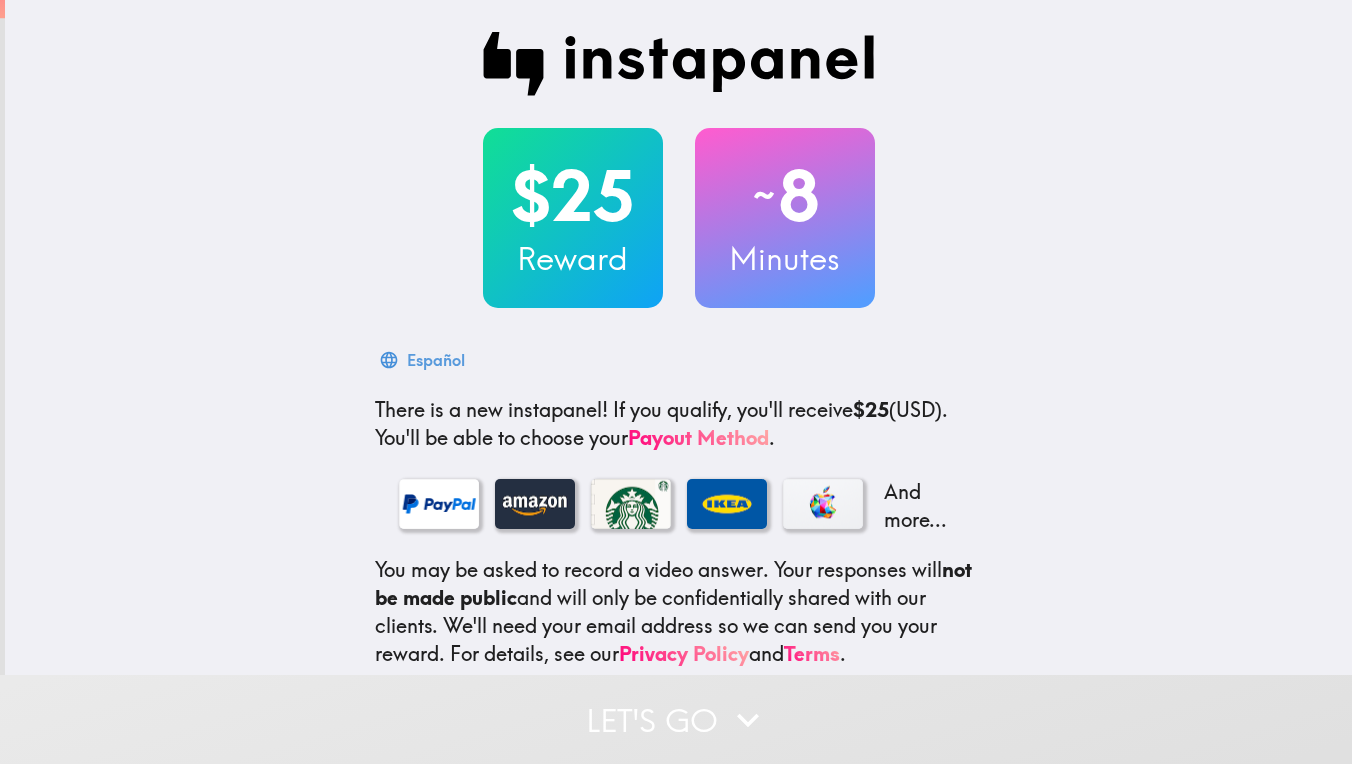 scroll, scrollTop: 0, scrollLeft: 0, axis: both 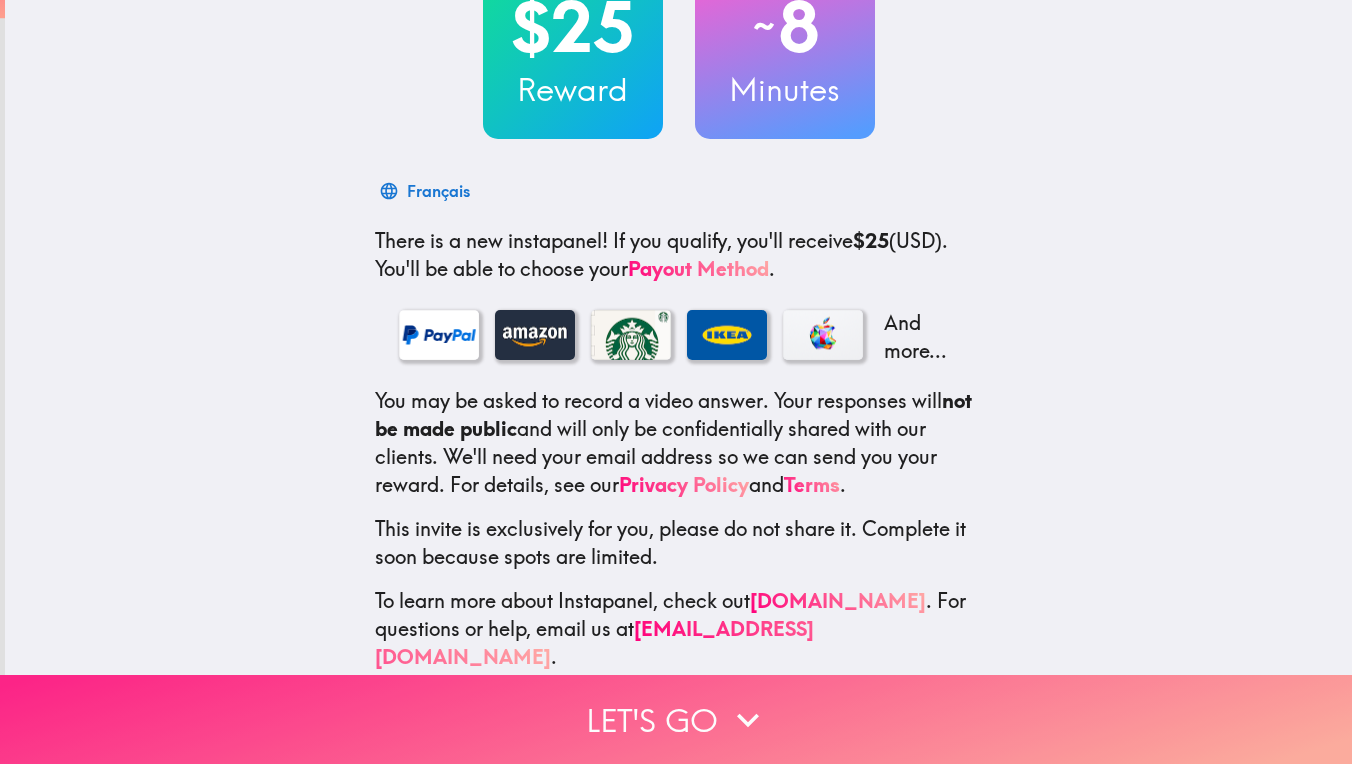 click on "Let's go" at bounding box center [676, 719] 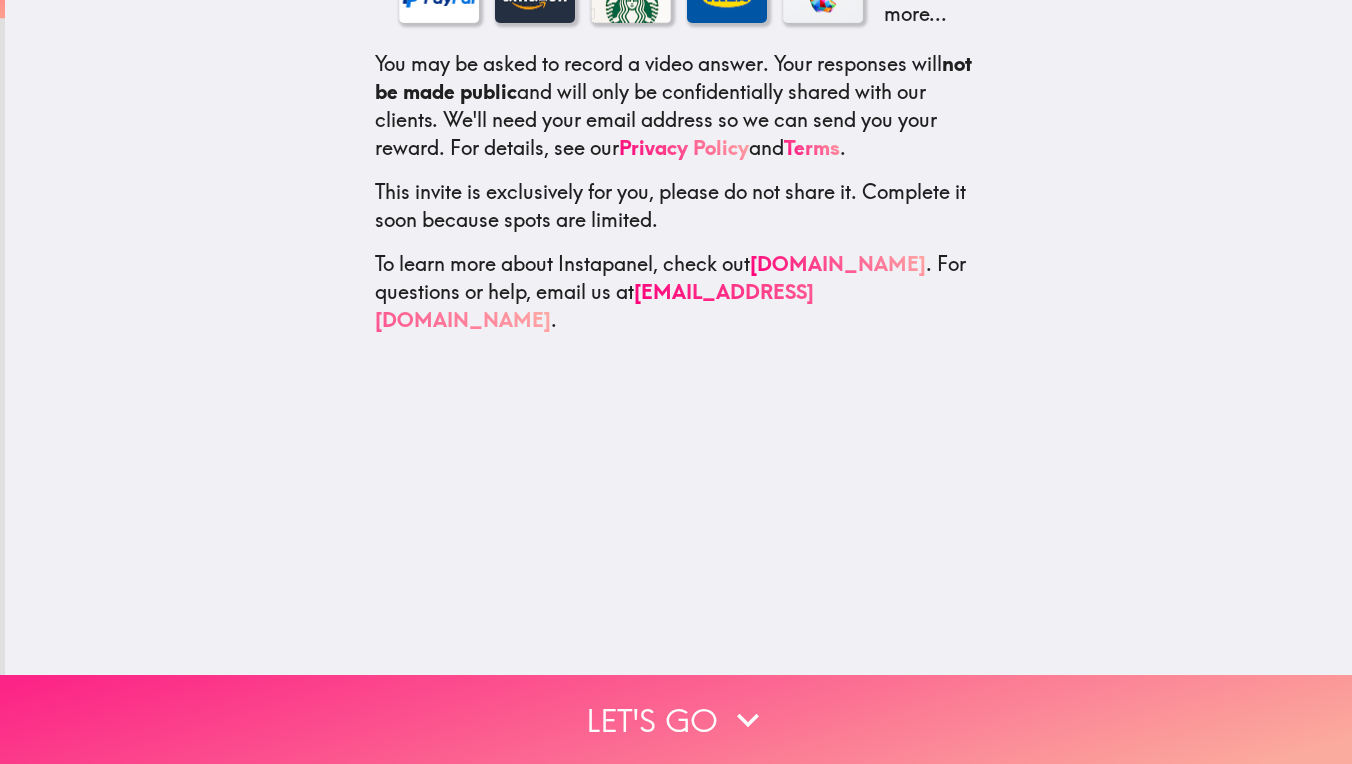scroll, scrollTop: 0, scrollLeft: 0, axis: both 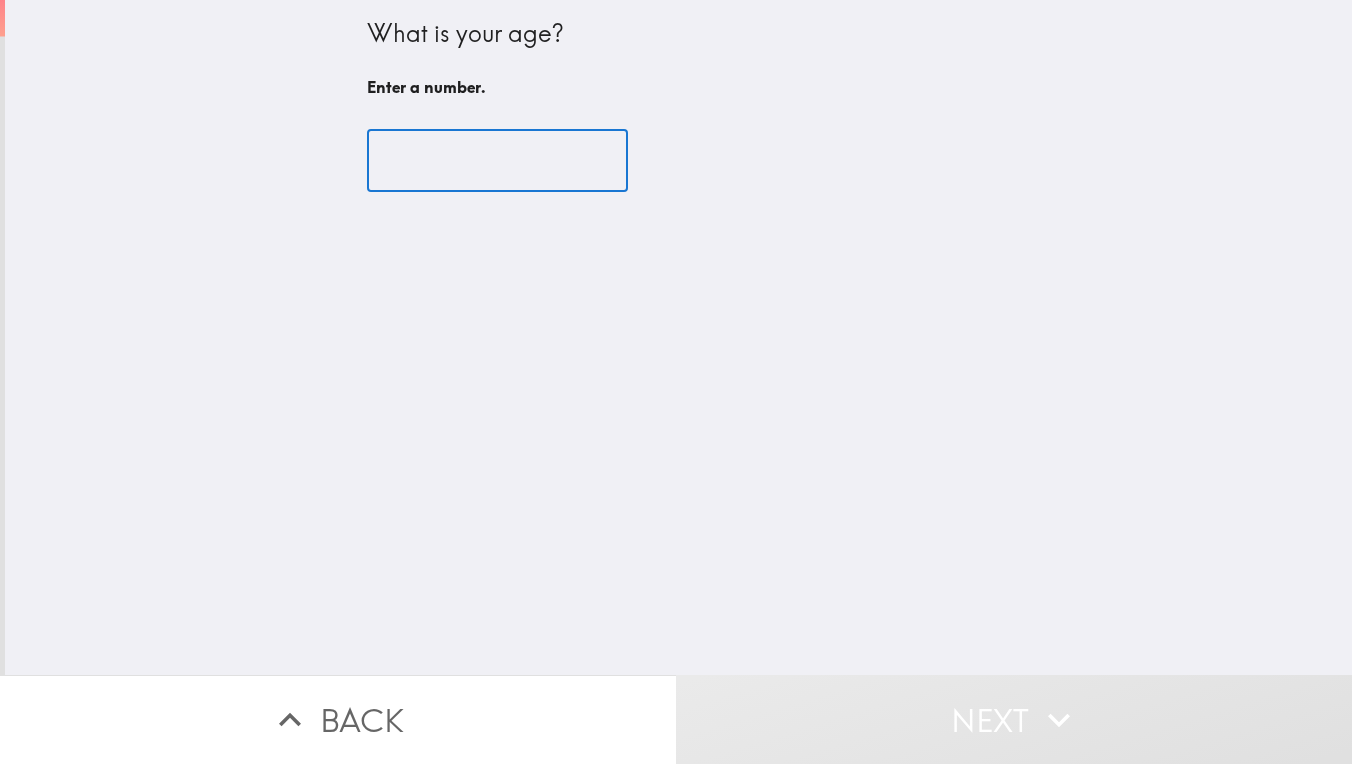 click at bounding box center [497, 161] 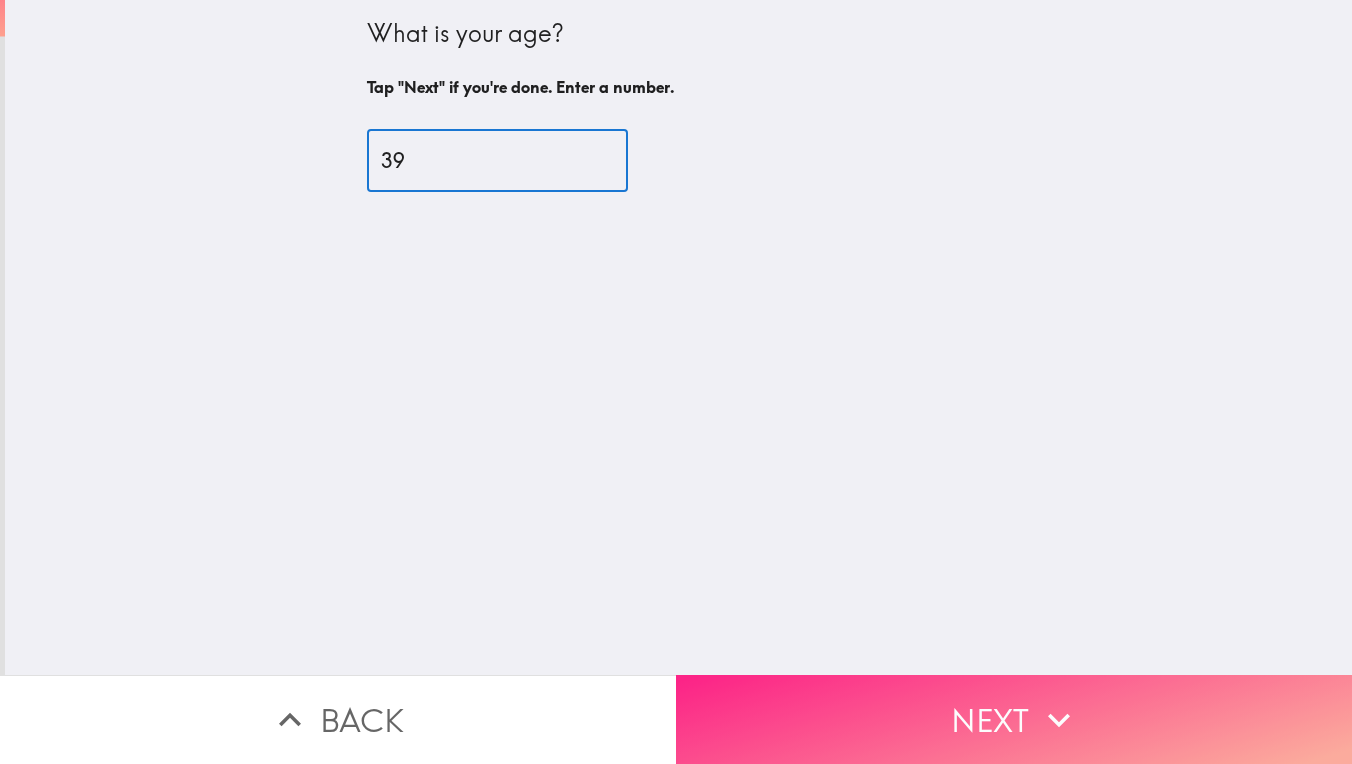 type on "39" 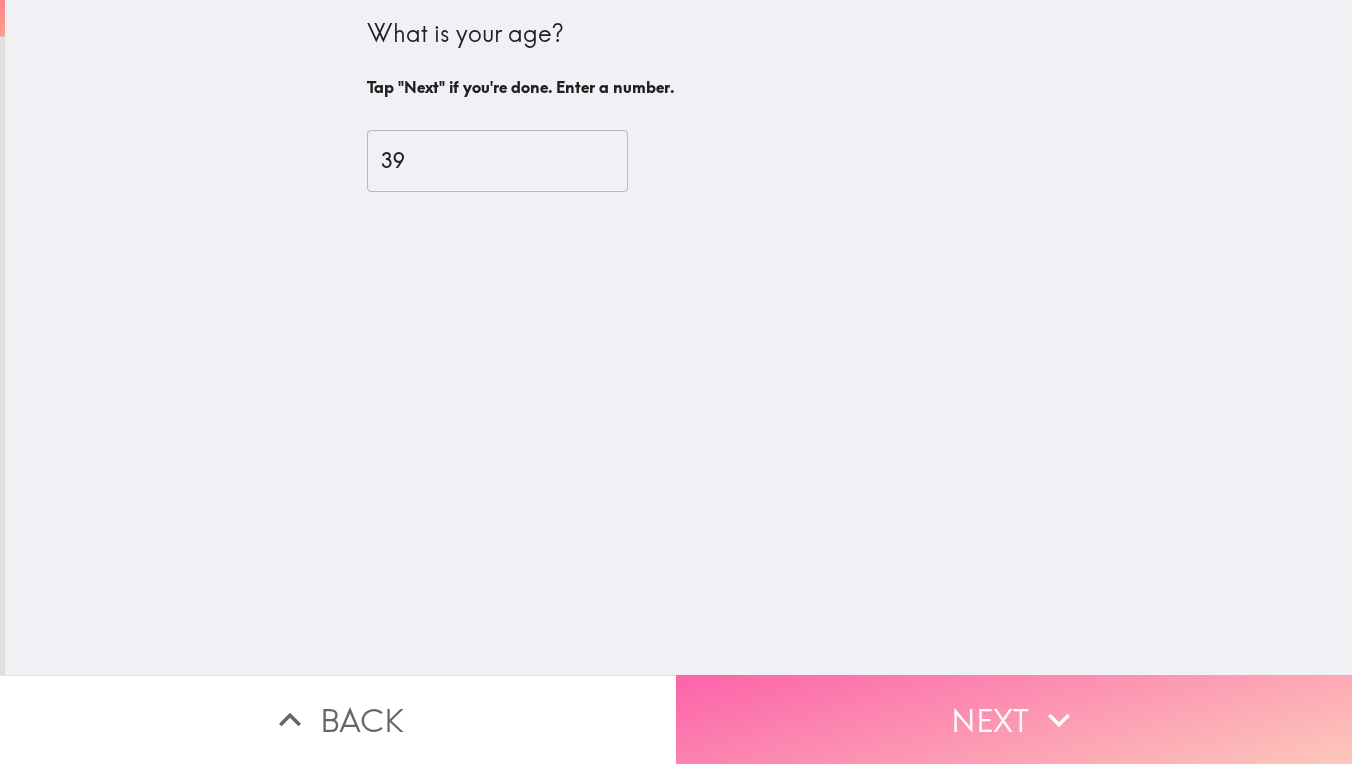click on "Next" at bounding box center [1014, 719] 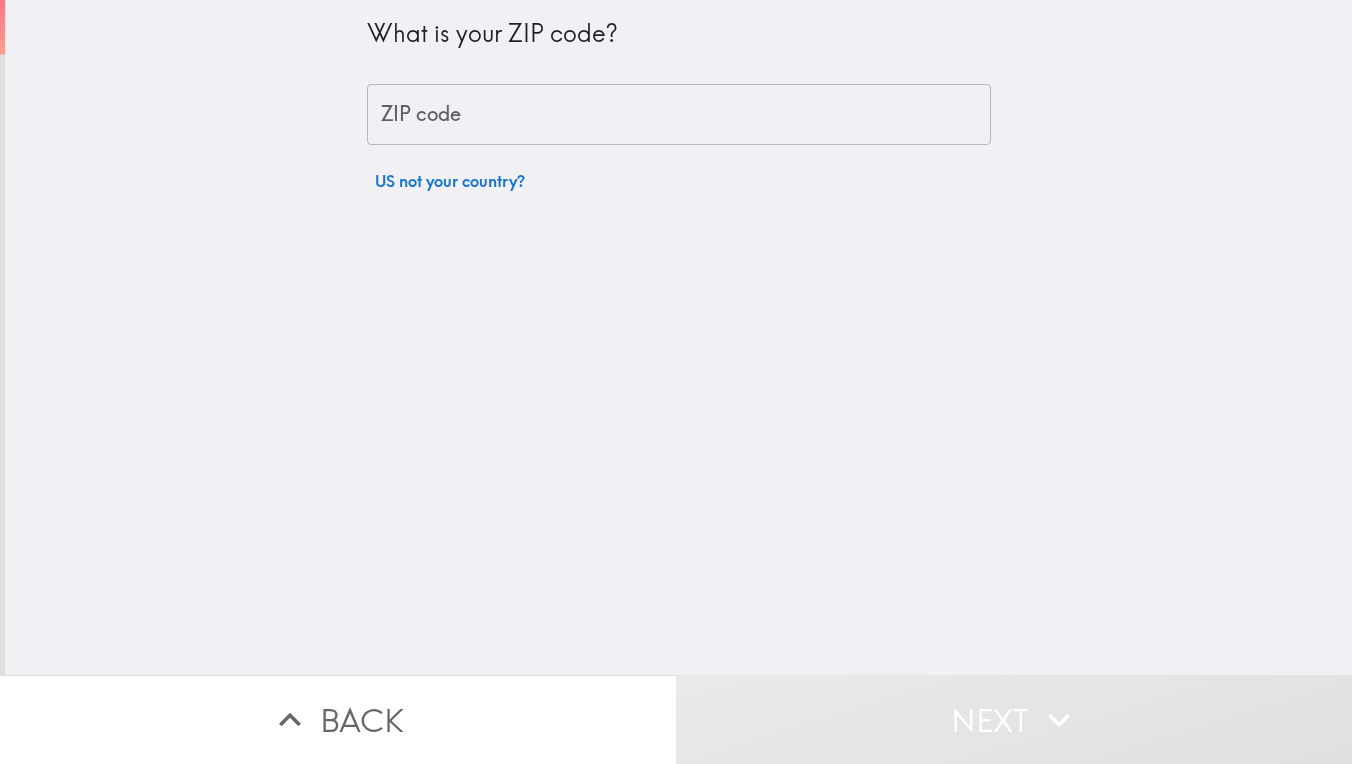 click on "ZIP code" at bounding box center [679, 115] 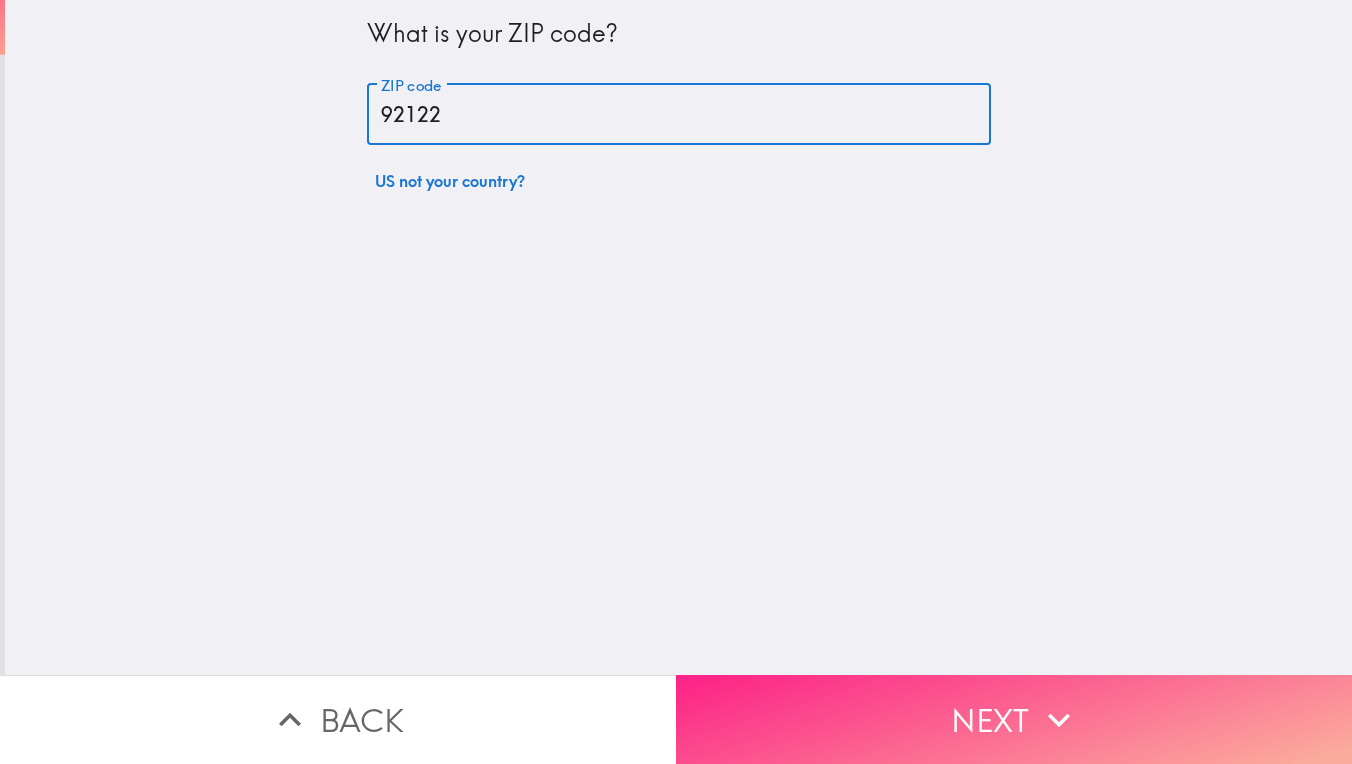 type on "92122" 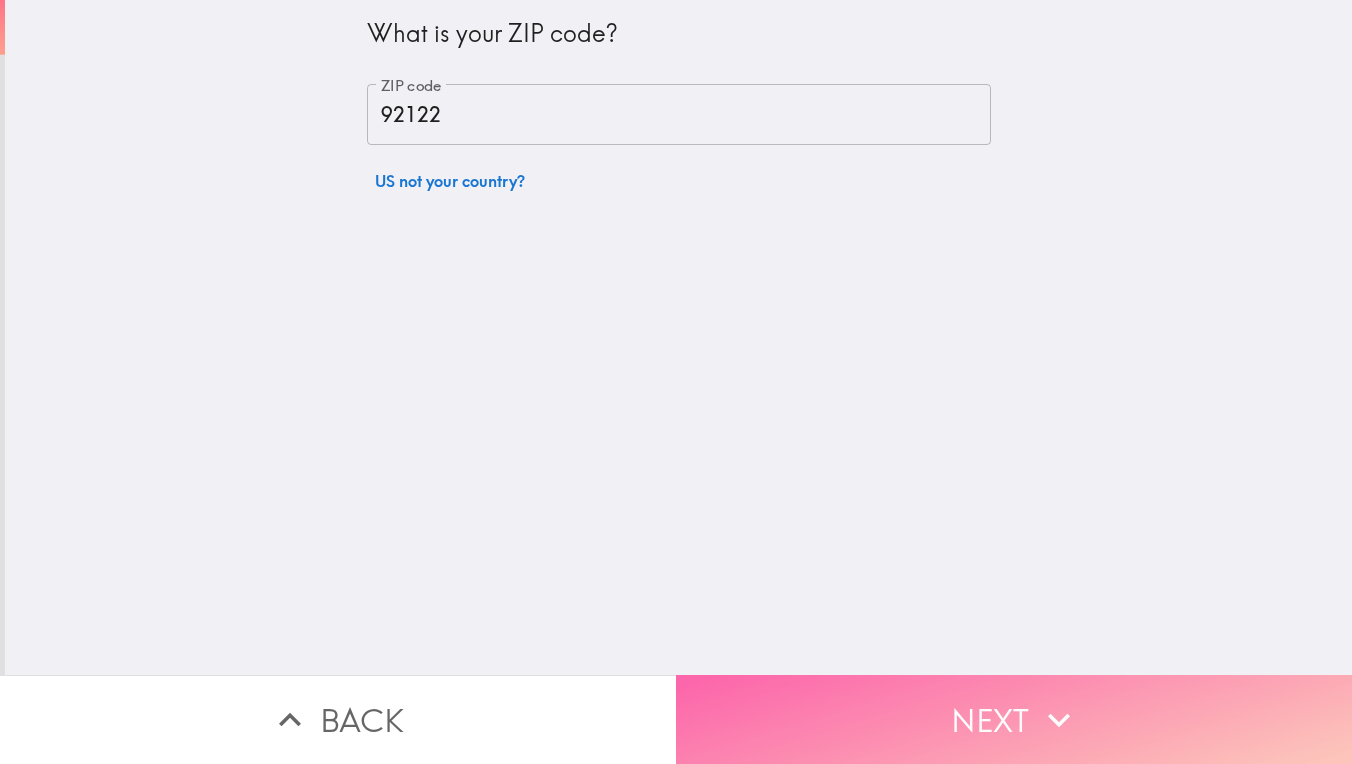 click on "Next" at bounding box center [1014, 719] 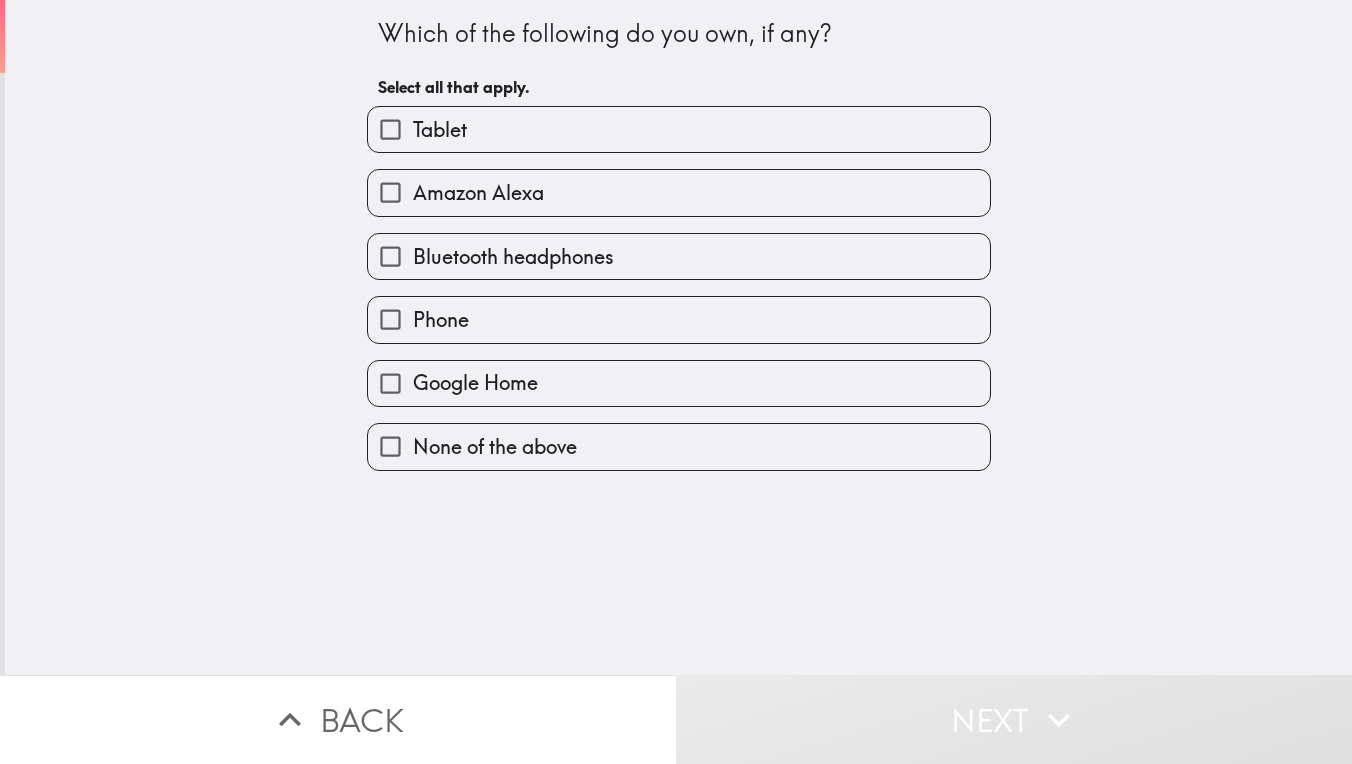 click on "Tablet" at bounding box center (679, 129) 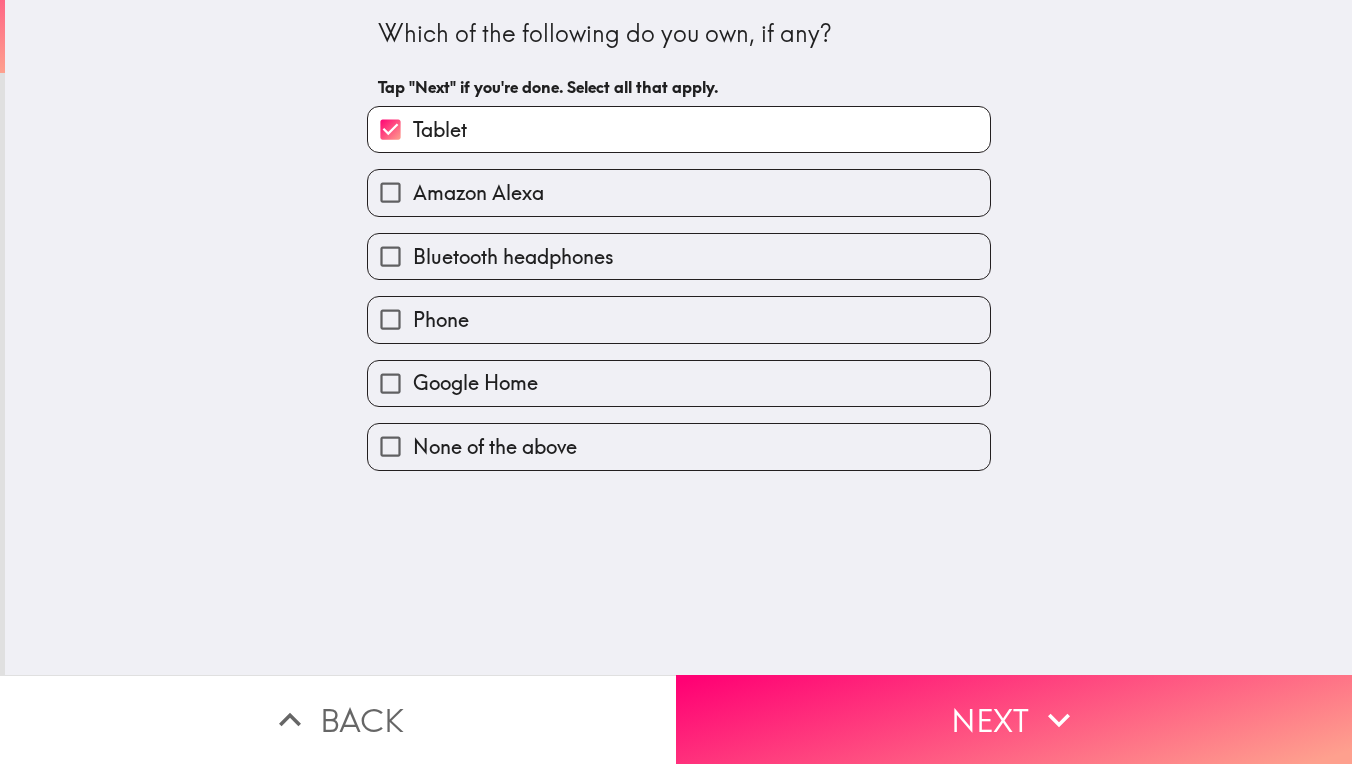 click on "Phone" at bounding box center (679, 319) 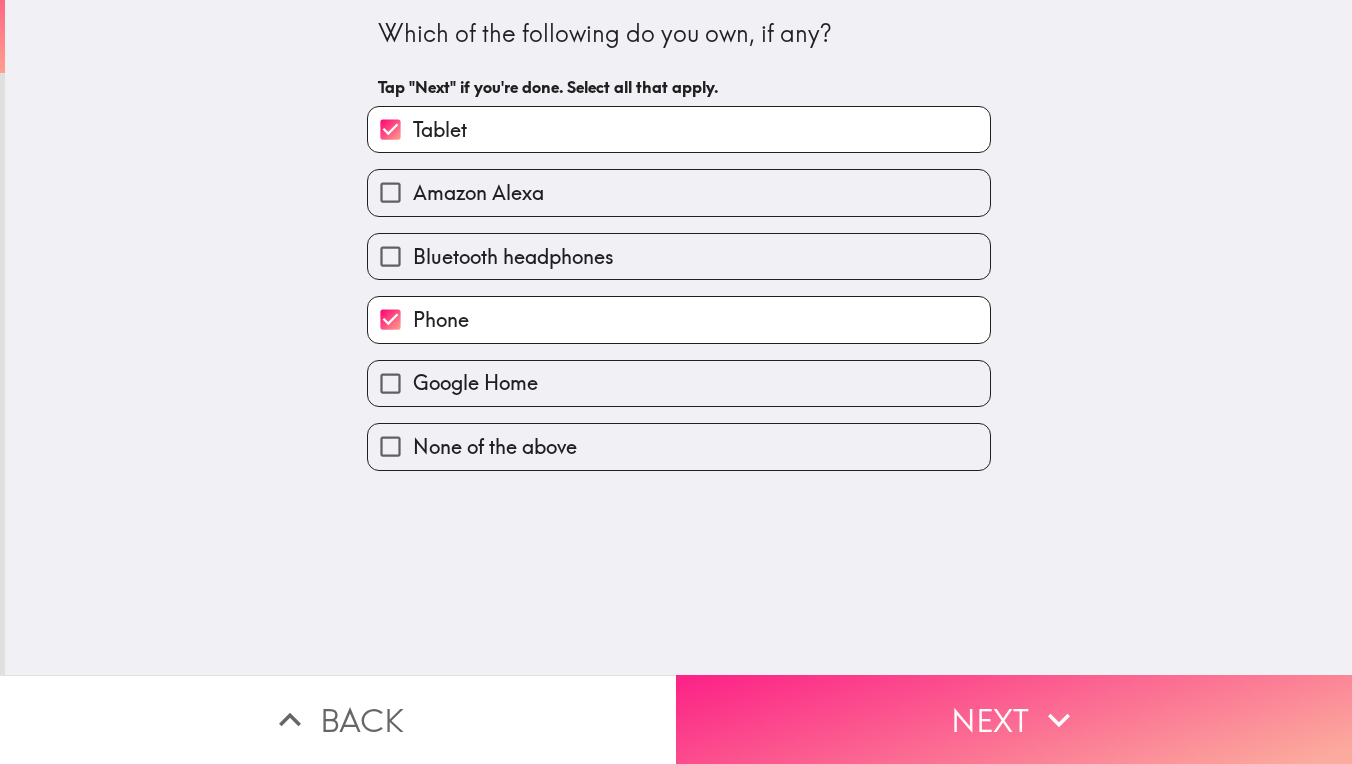 click on "Next" at bounding box center (1014, 719) 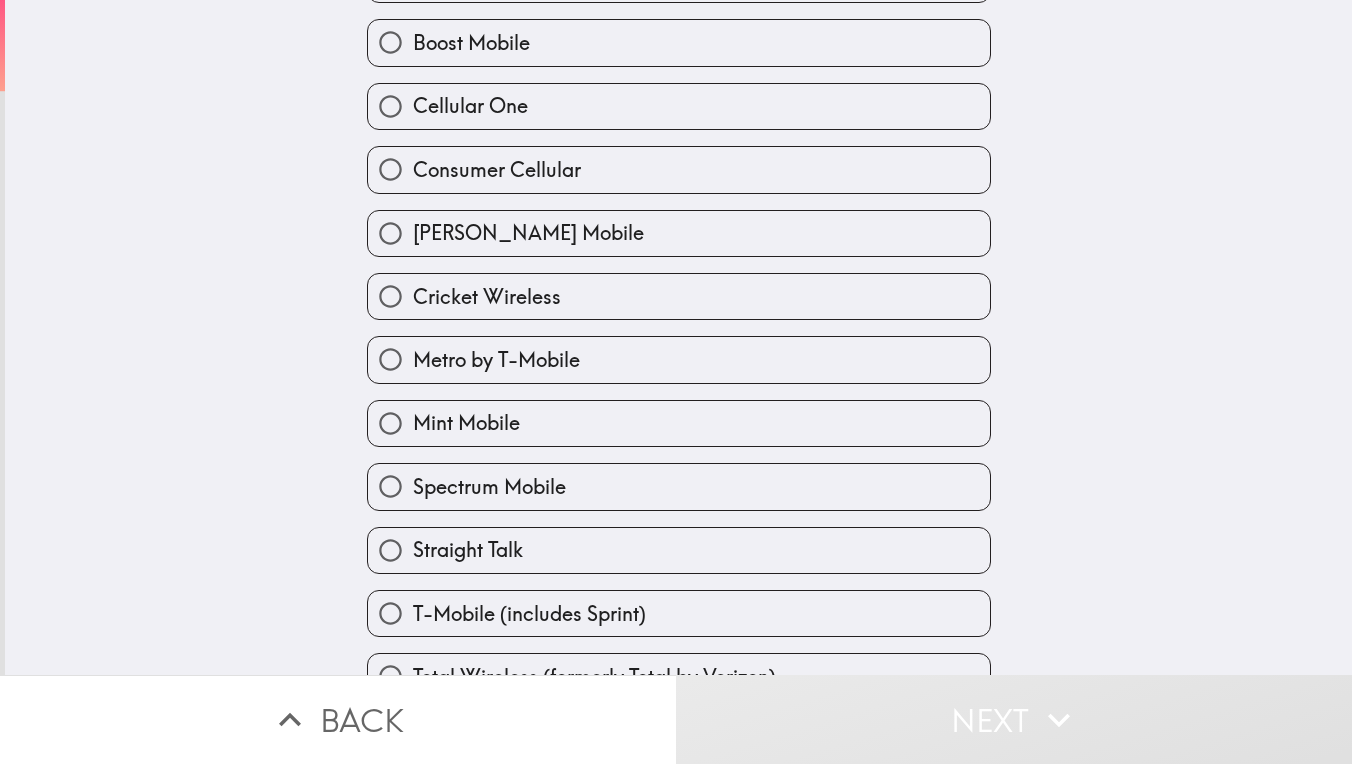 scroll, scrollTop: 279, scrollLeft: 0, axis: vertical 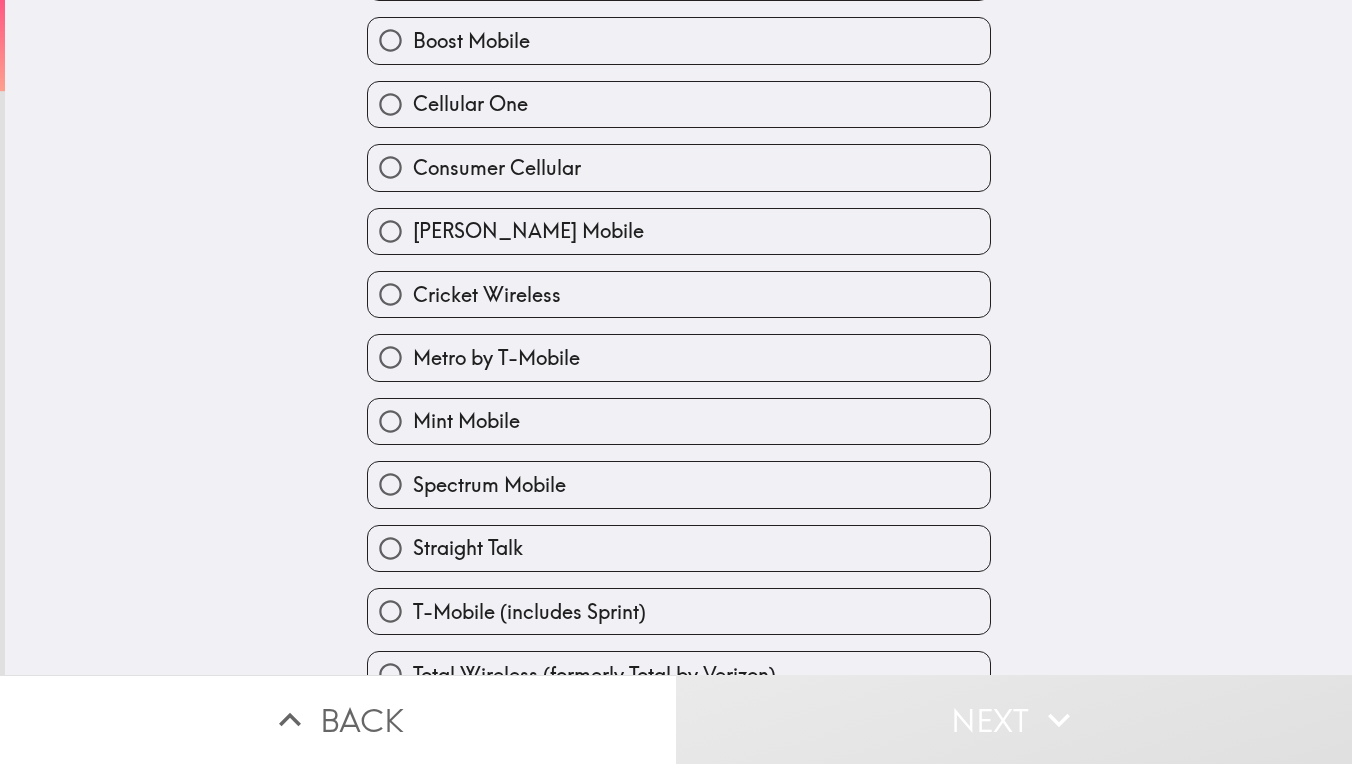 click on "Mint Mobile" at bounding box center (679, 421) 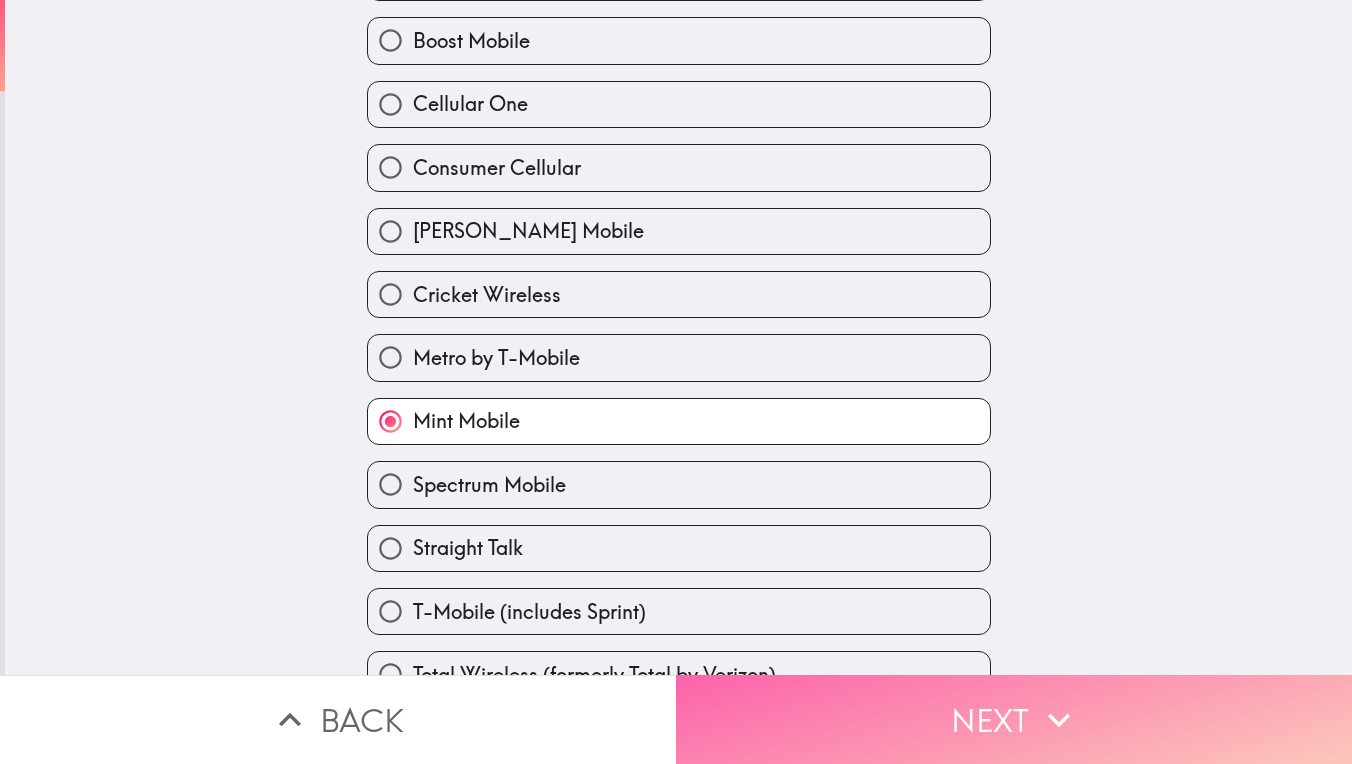 click on "Next" at bounding box center (1014, 719) 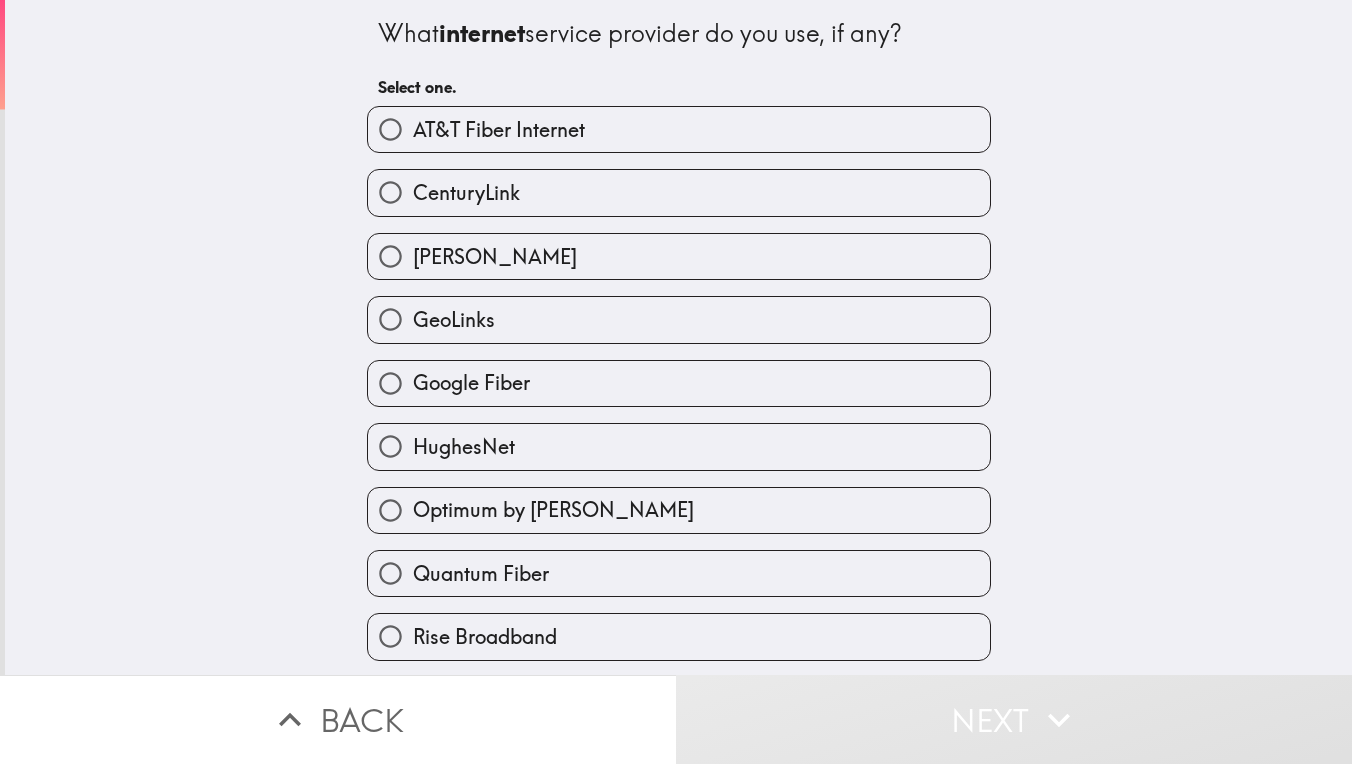 scroll, scrollTop: 0, scrollLeft: 0, axis: both 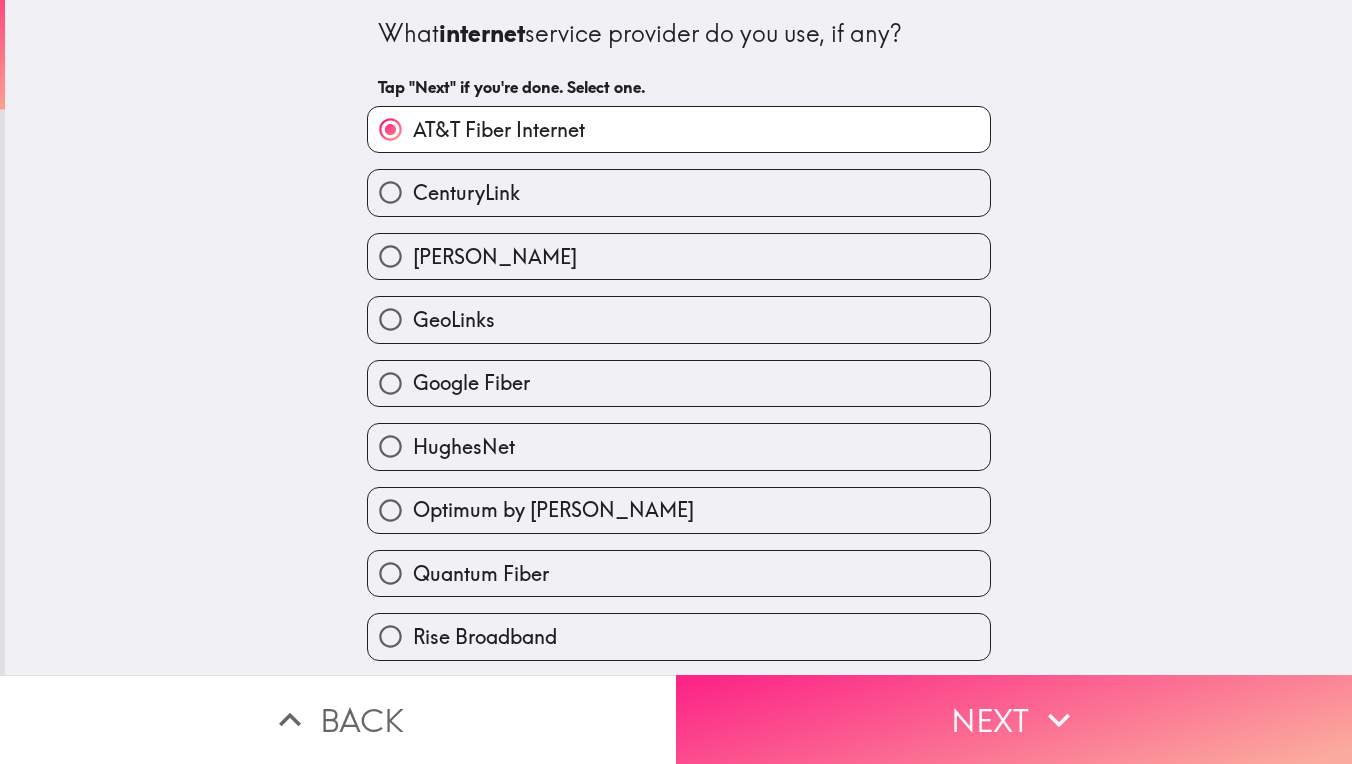 click on "Next" at bounding box center [1014, 719] 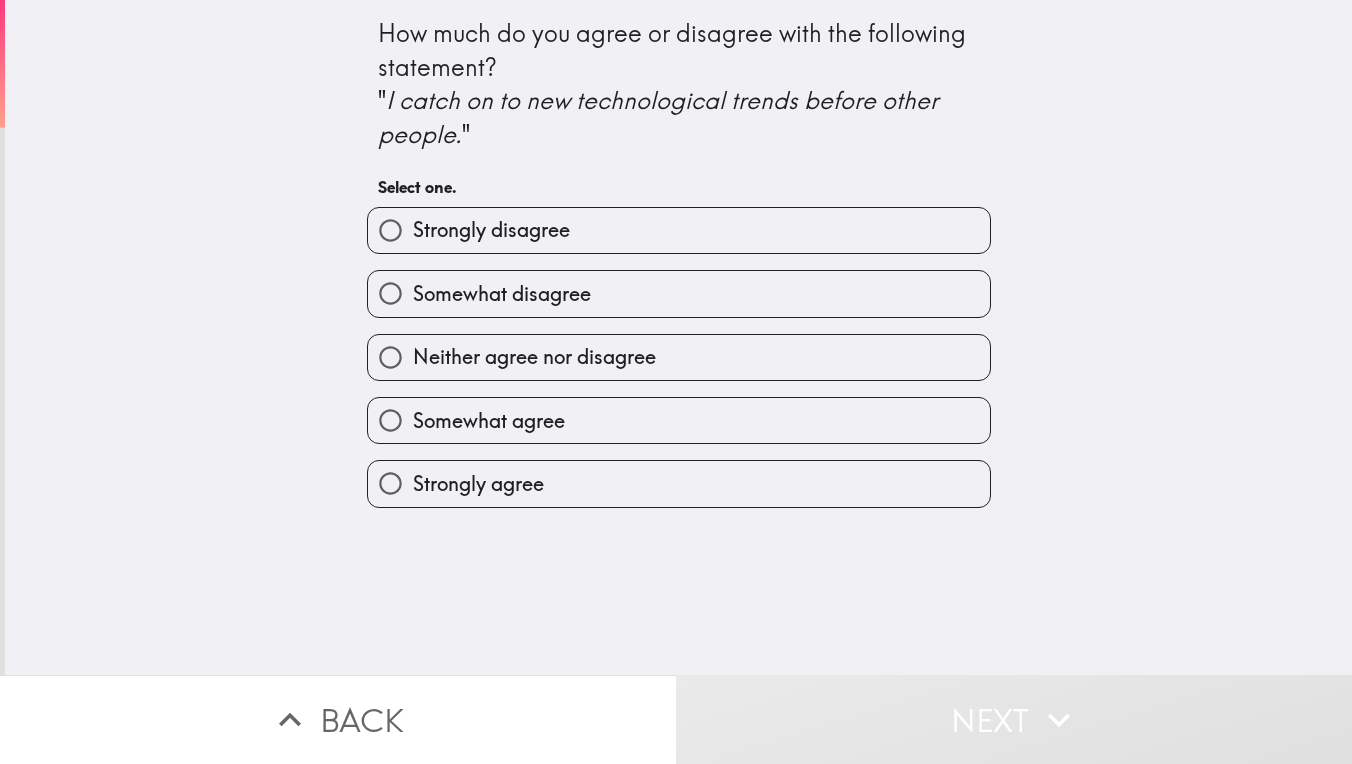 click on "Somewhat agree" at bounding box center [679, 420] 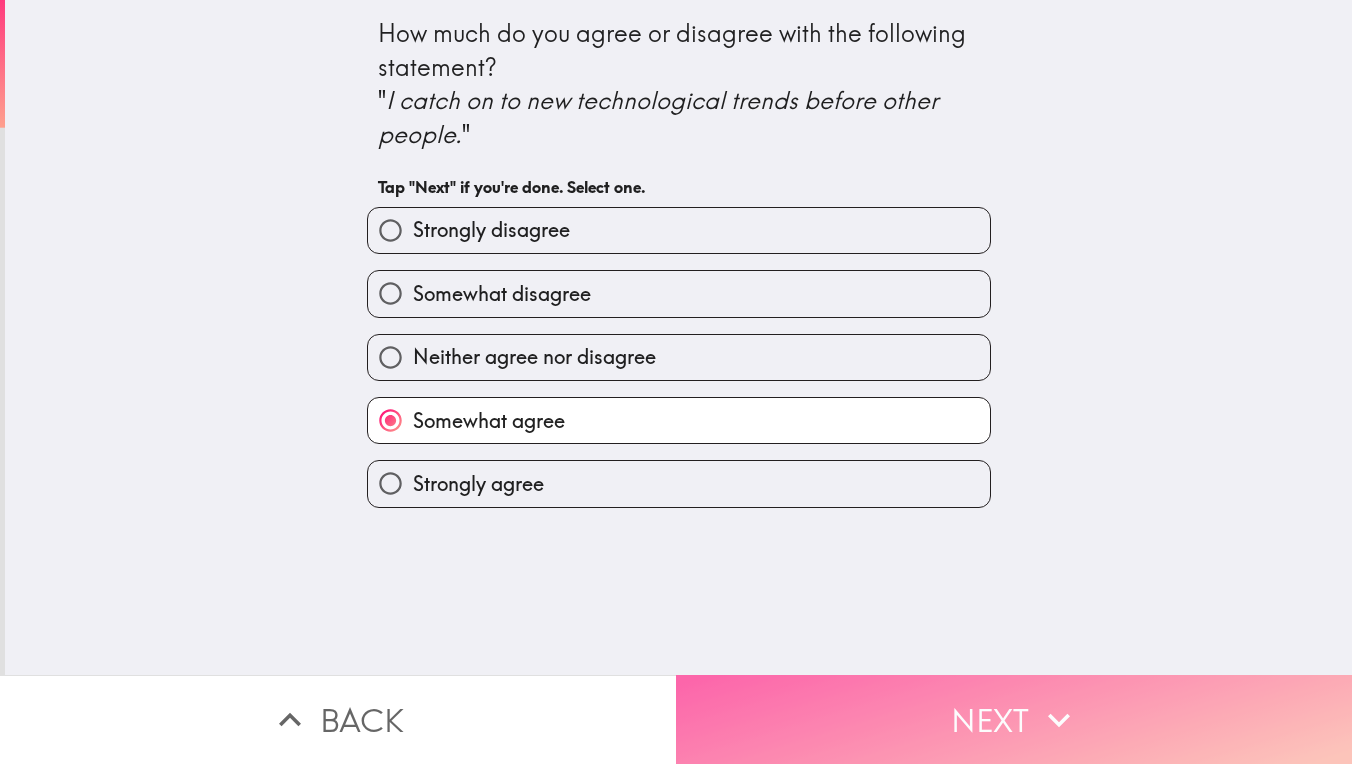 click on "Next" at bounding box center [1014, 719] 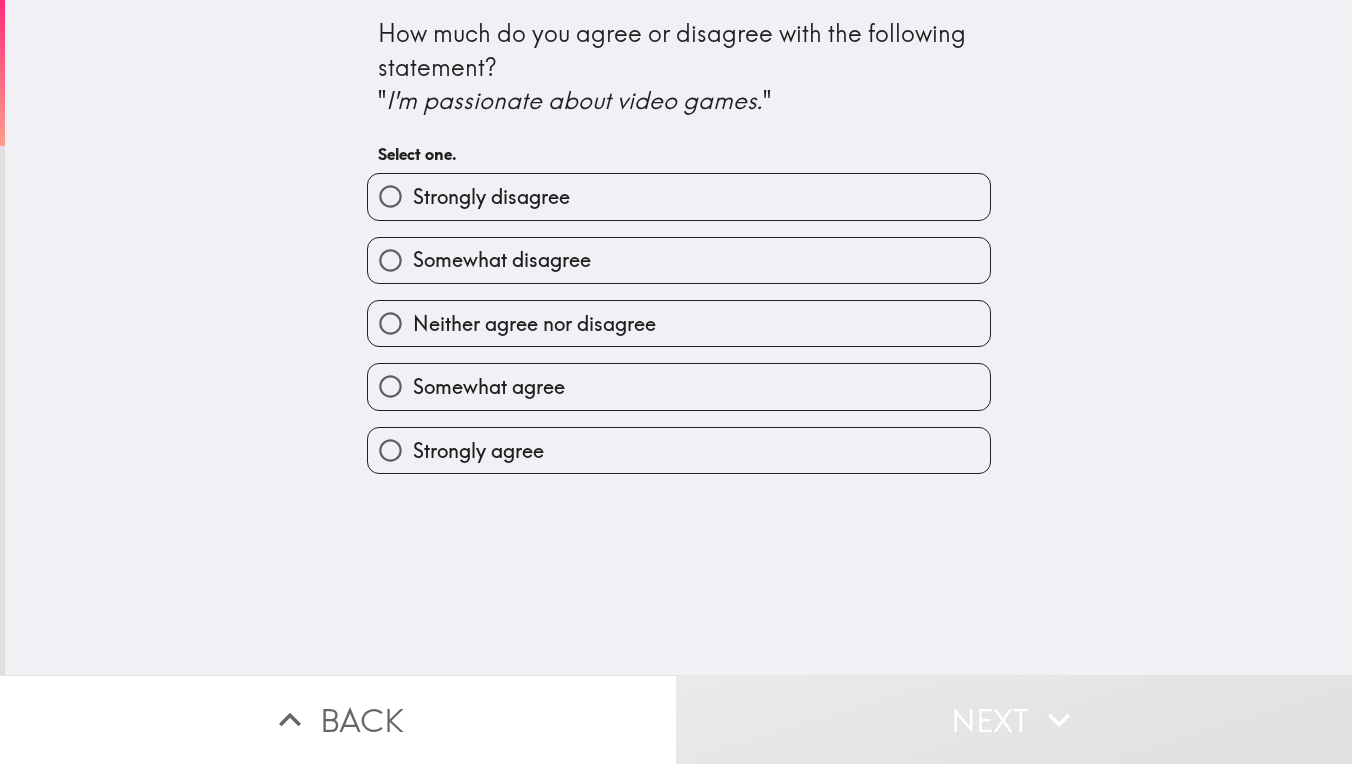 click on "Somewhat agree" at bounding box center (489, 387) 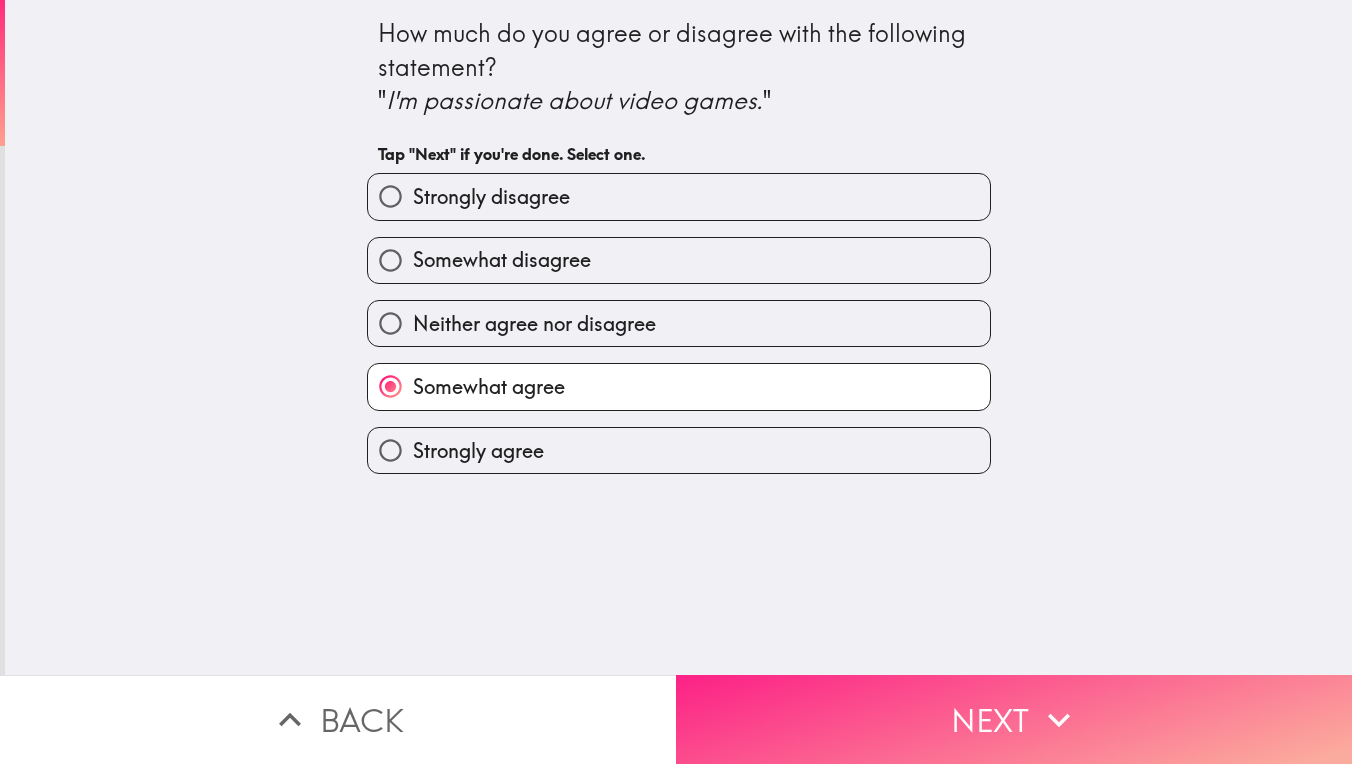 click on "Next" at bounding box center (1014, 719) 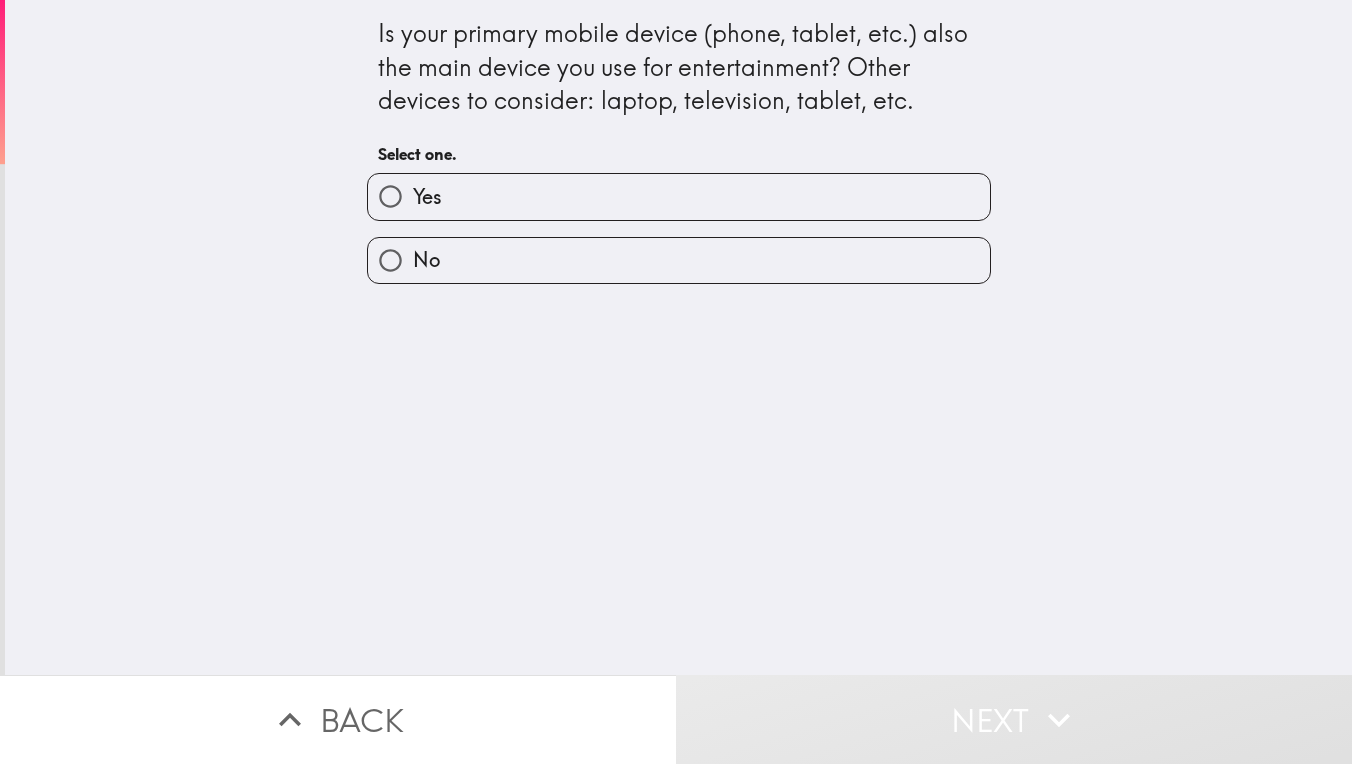 click on "No" at bounding box center (679, 260) 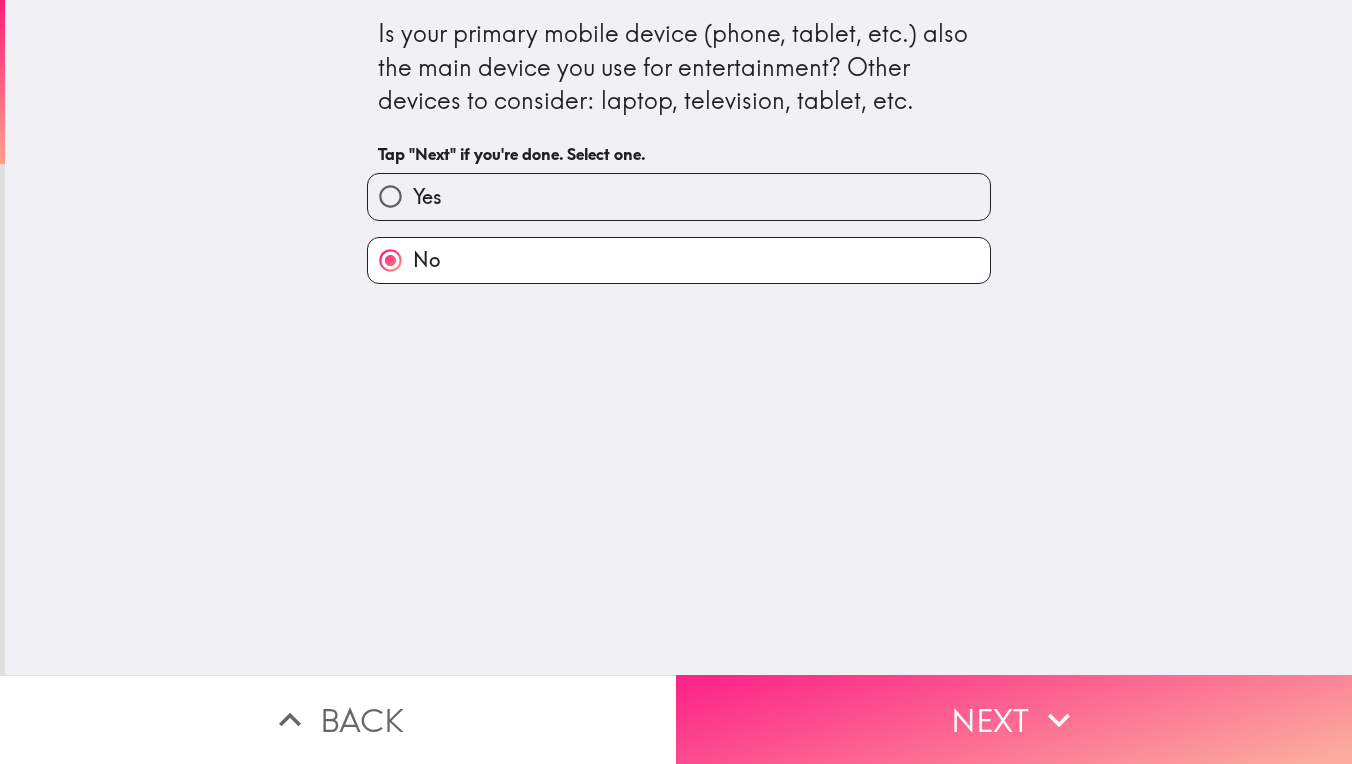 click 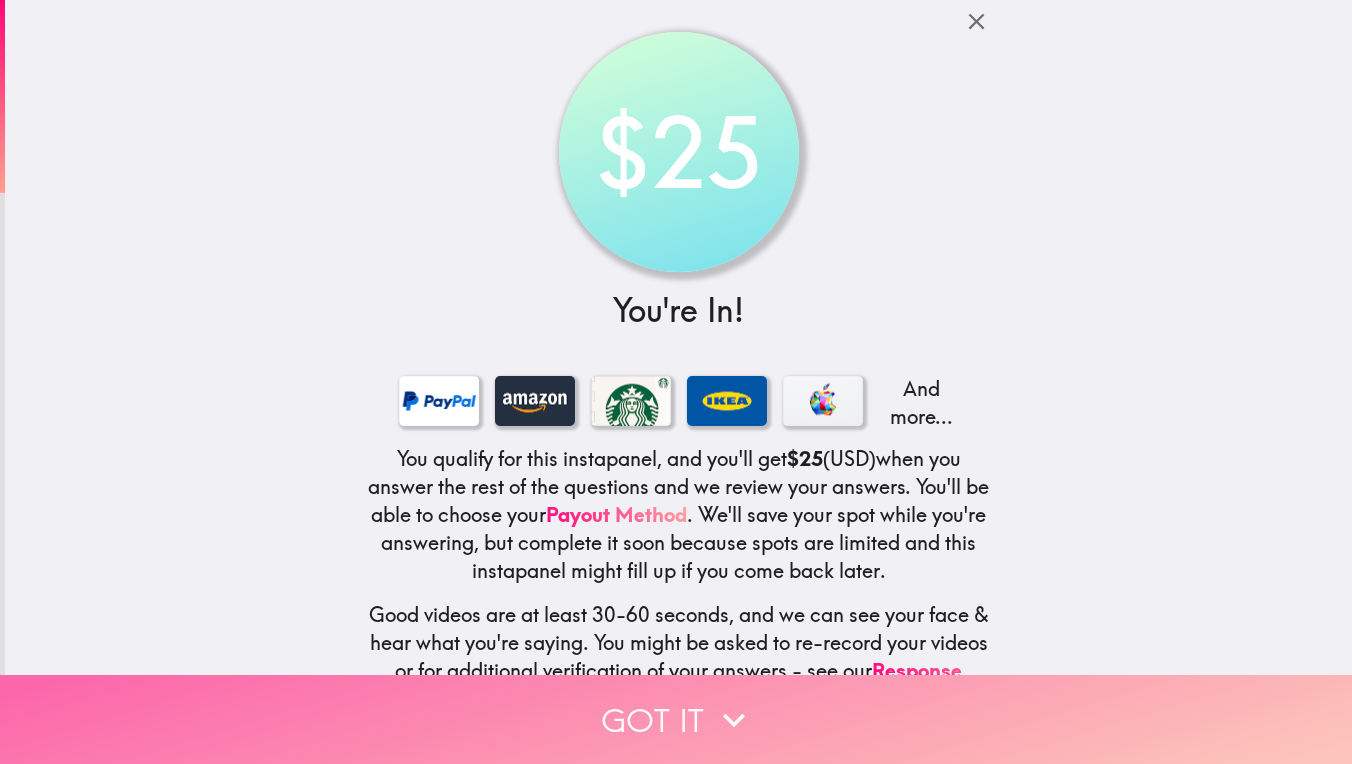 click on "Got it" at bounding box center (676, 719) 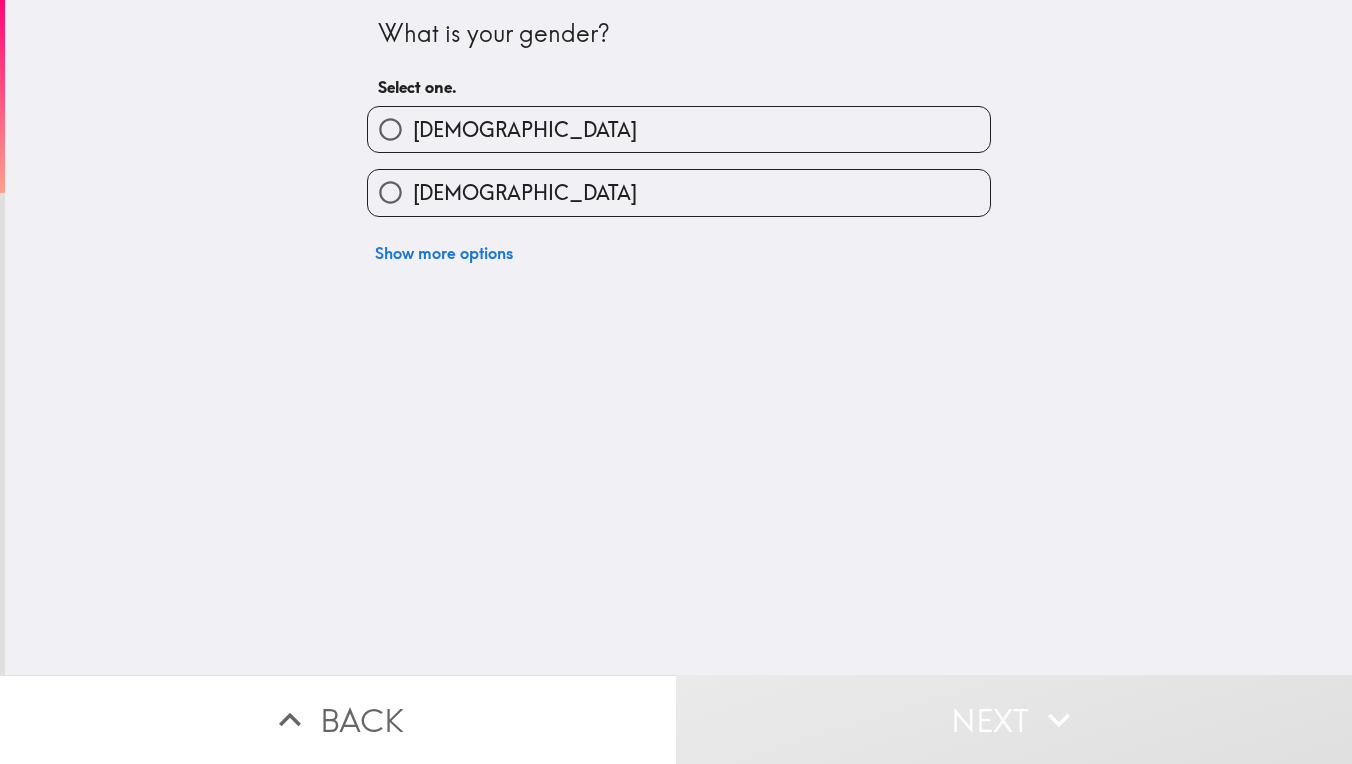 click on "[DEMOGRAPHIC_DATA]" at bounding box center (679, 129) 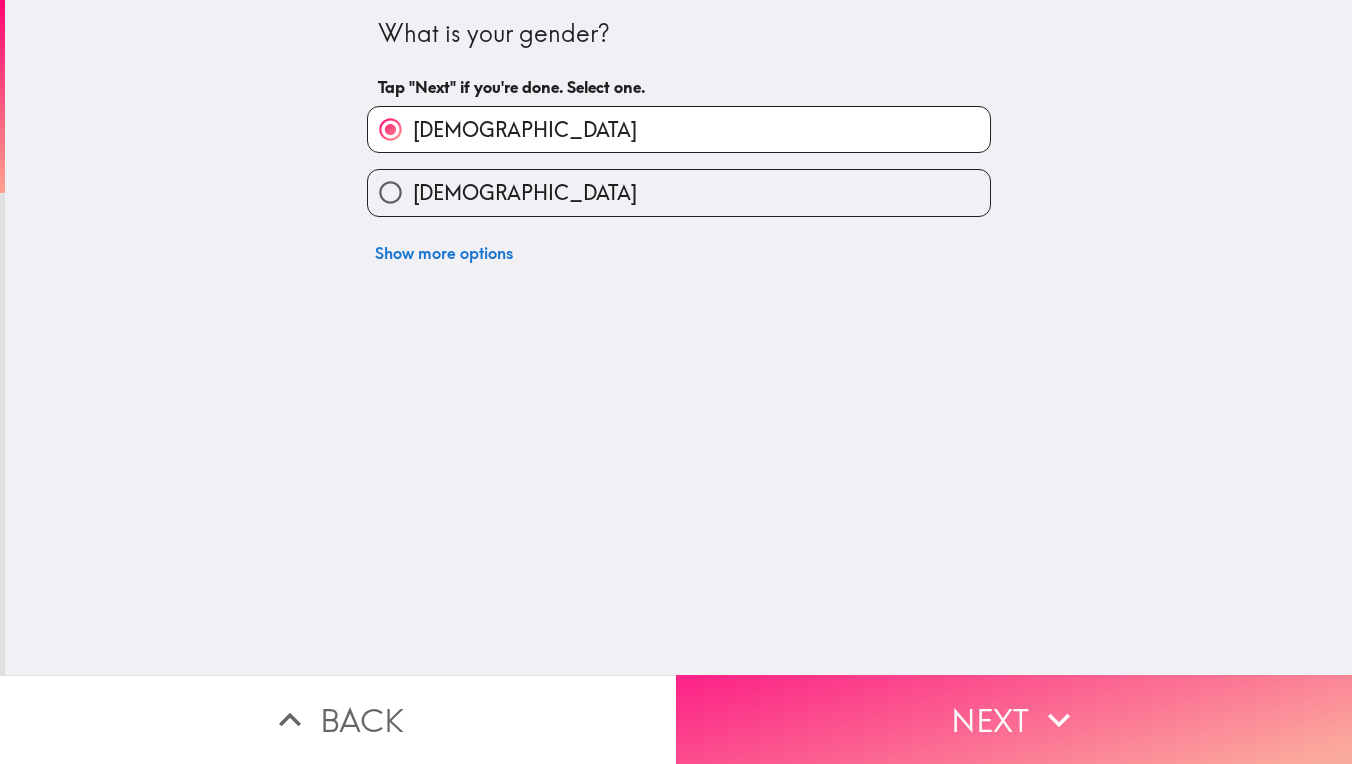 click on "Next" at bounding box center [1014, 719] 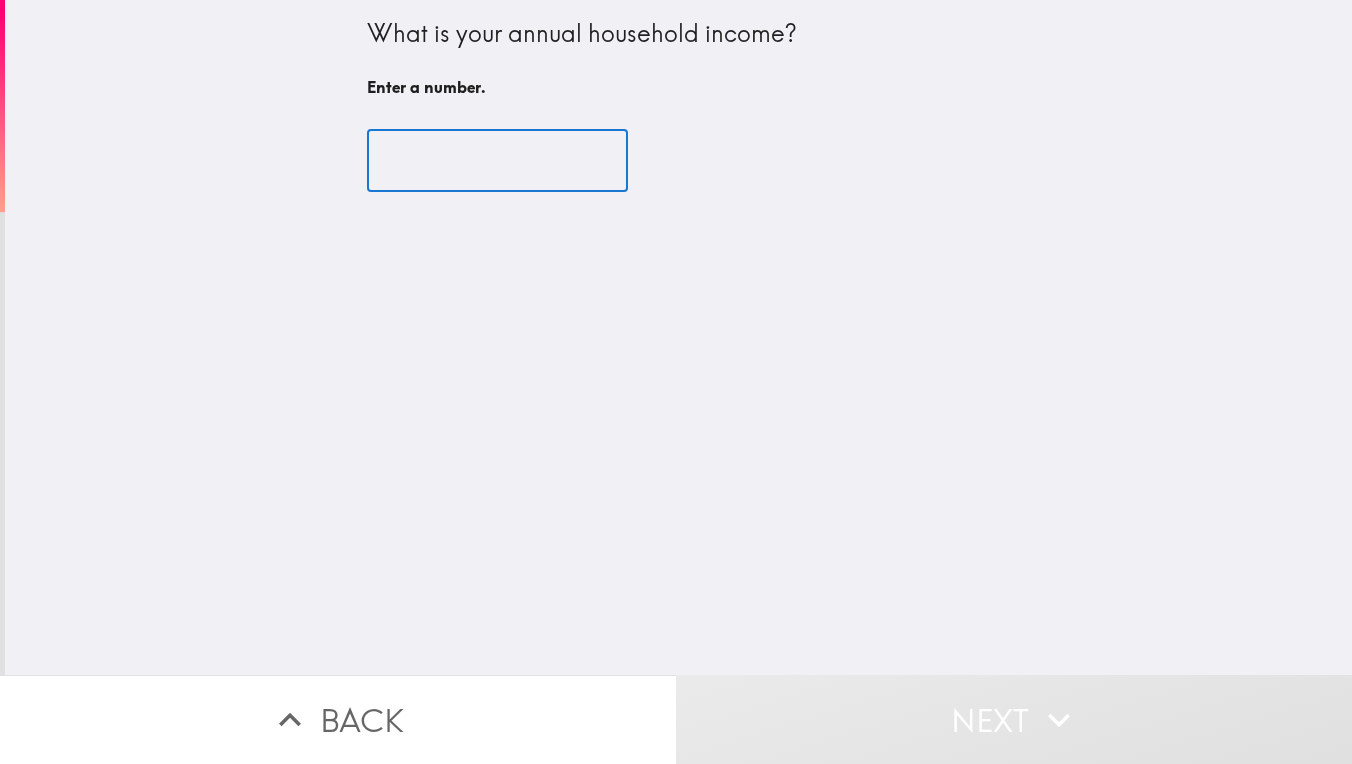 click at bounding box center (497, 161) 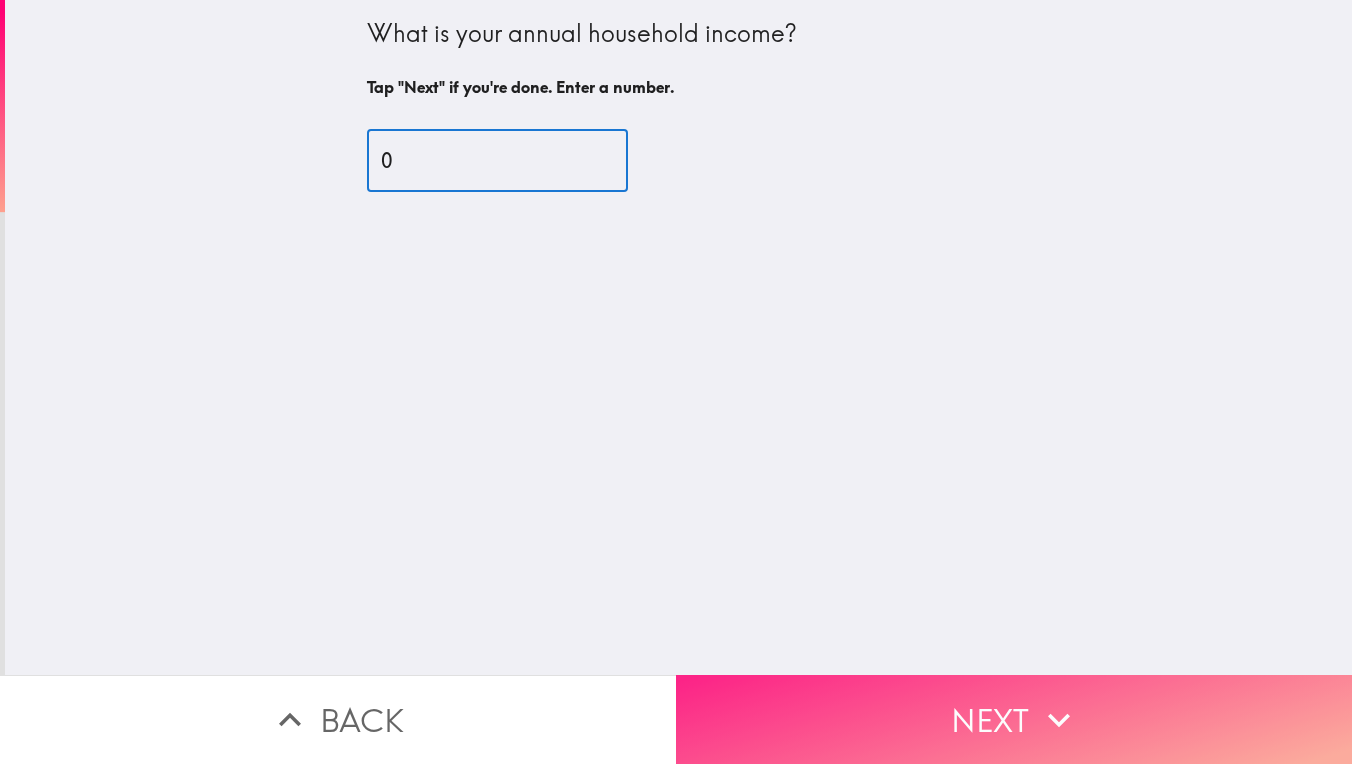 type on "0" 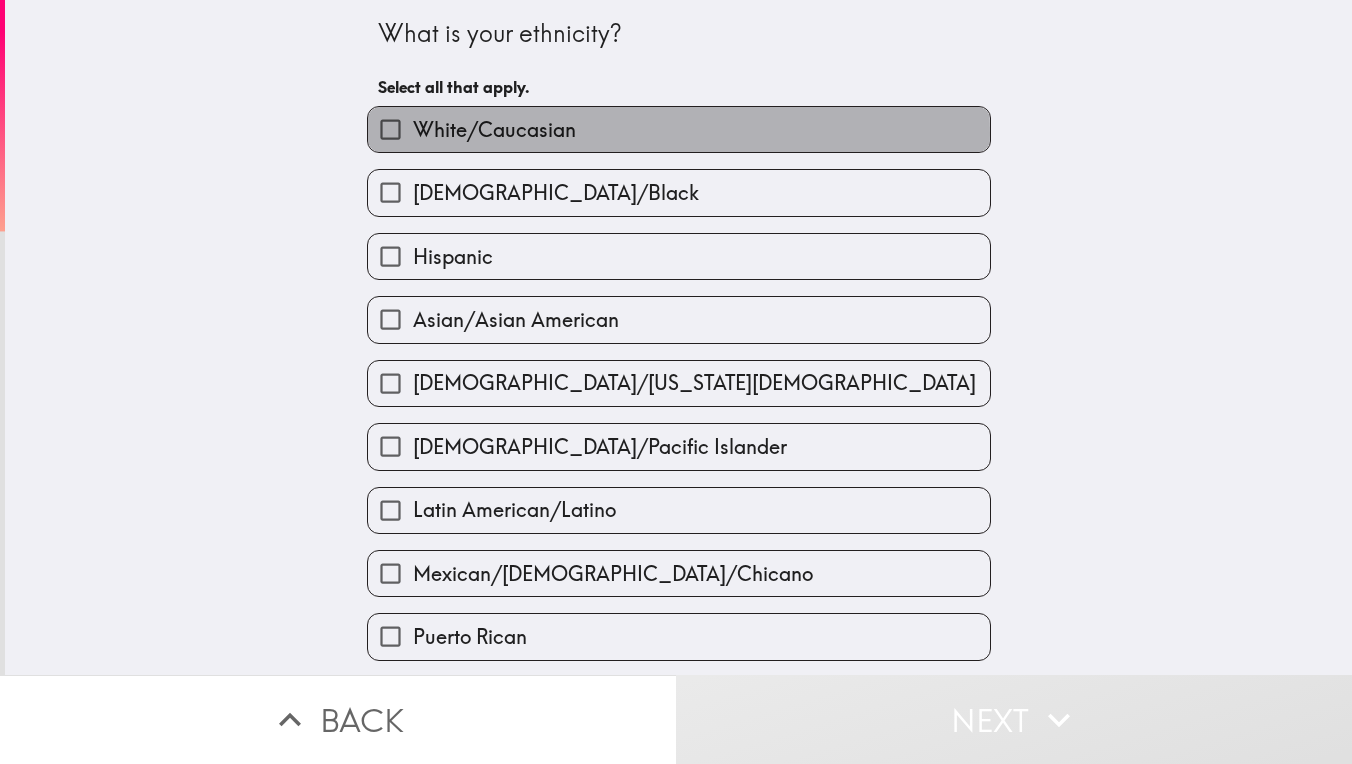 click on "White/Caucasian" at bounding box center [679, 129] 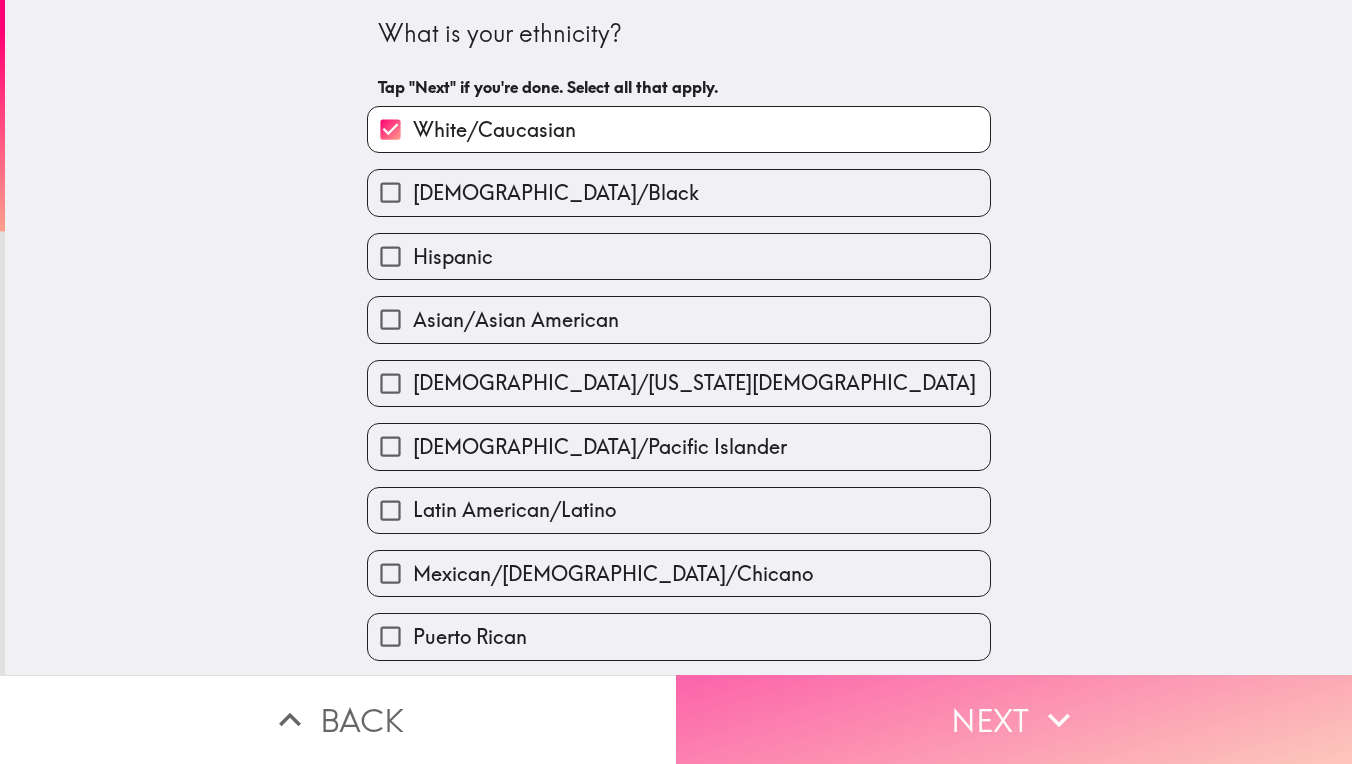 click on "Next" at bounding box center (1014, 719) 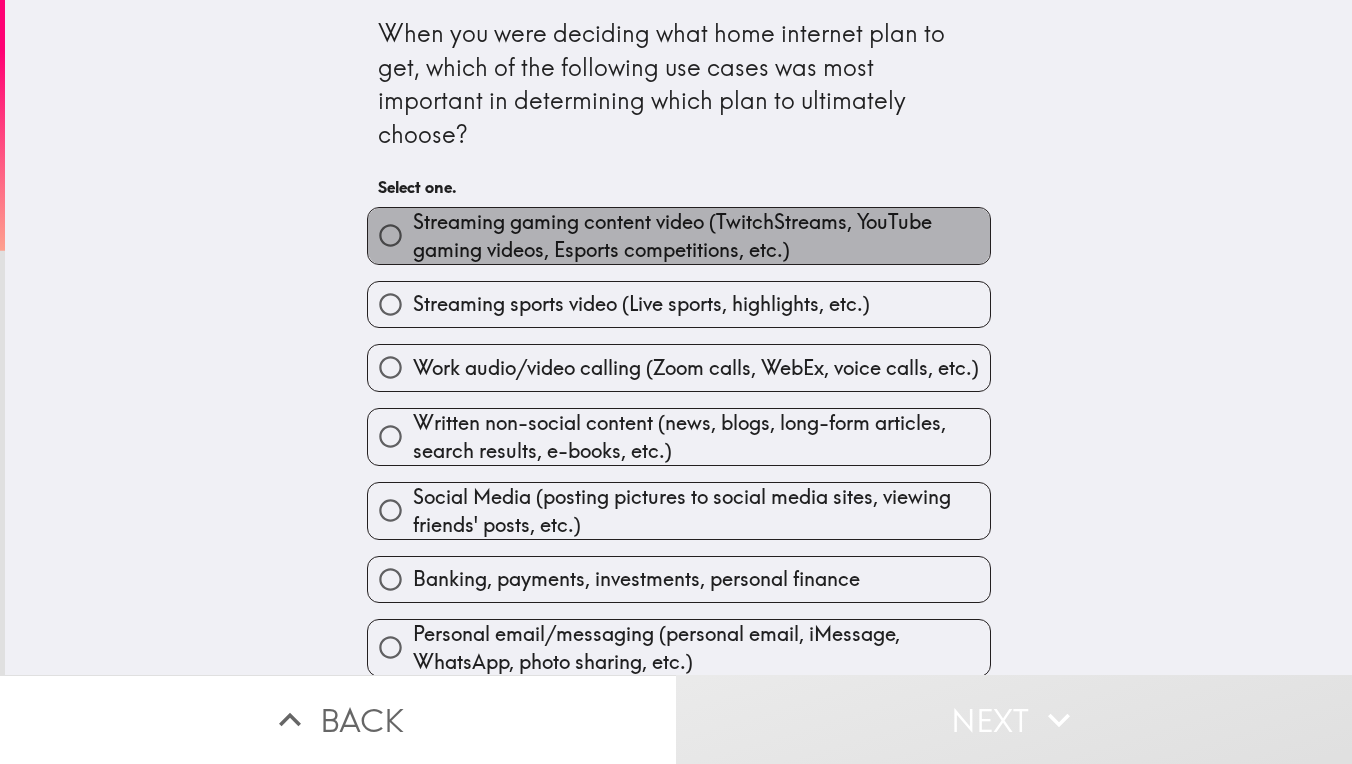 click on "Streaming gaming content video (TwitchStreams, YouTube gaming videos, Esports competitions, etc.)" at bounding box center [701, 236] 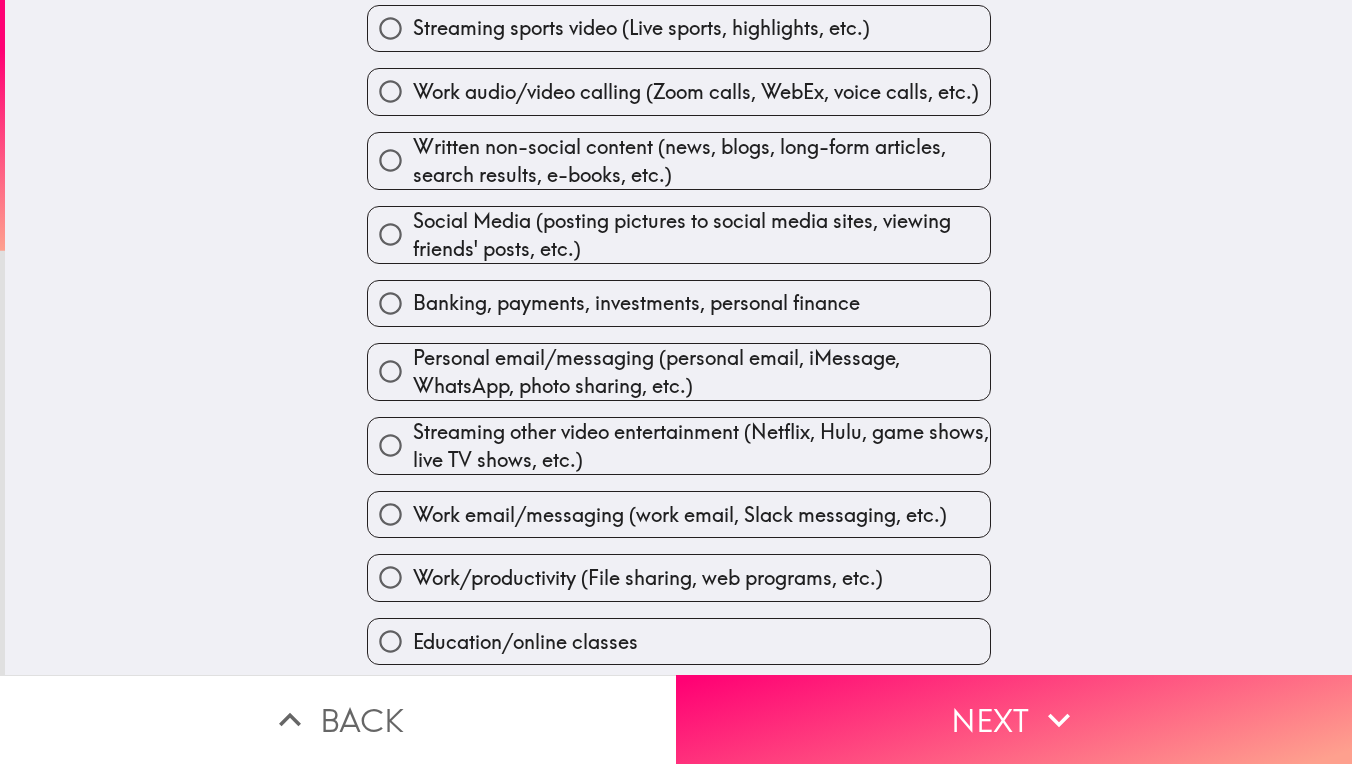 scroll, scrollTop: 293, scrollLeft: 0, axis: vertical 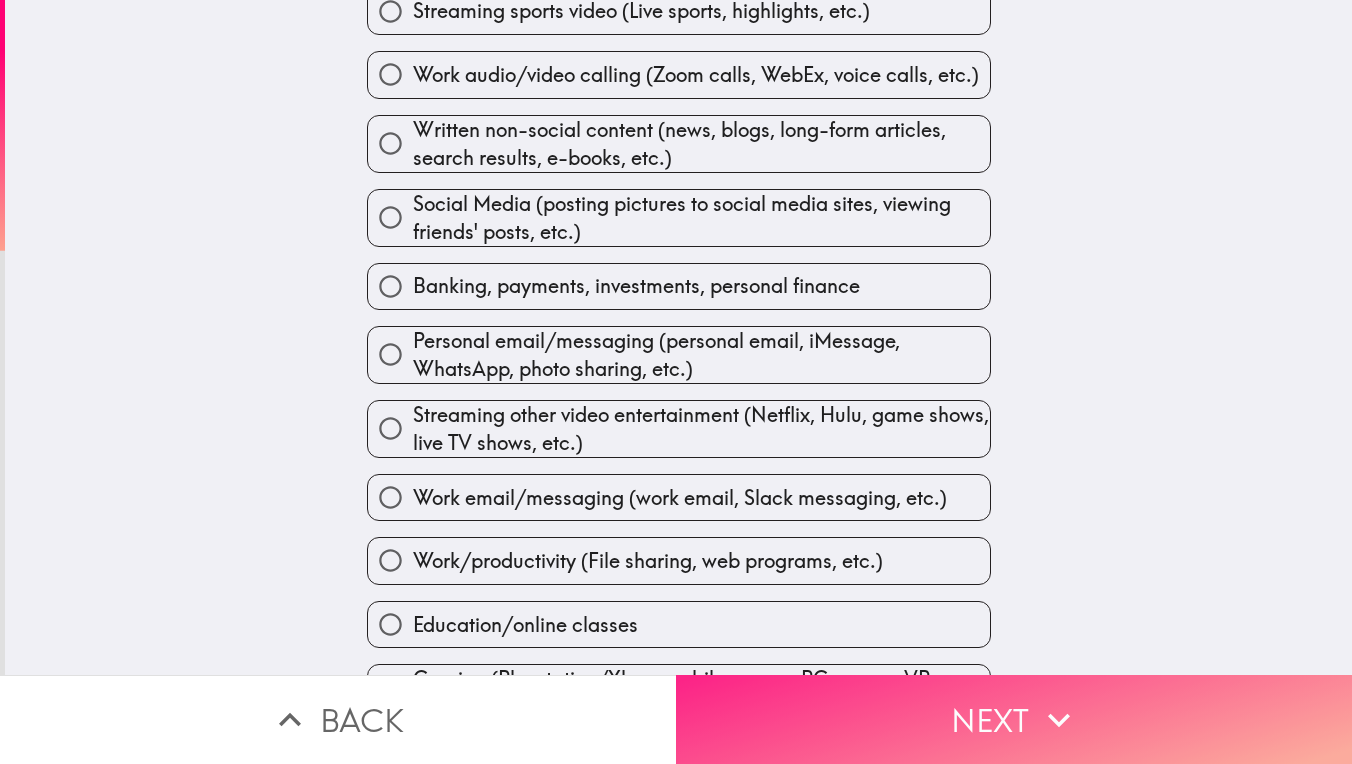 click on "Next" at bounding box center (1014, 719) 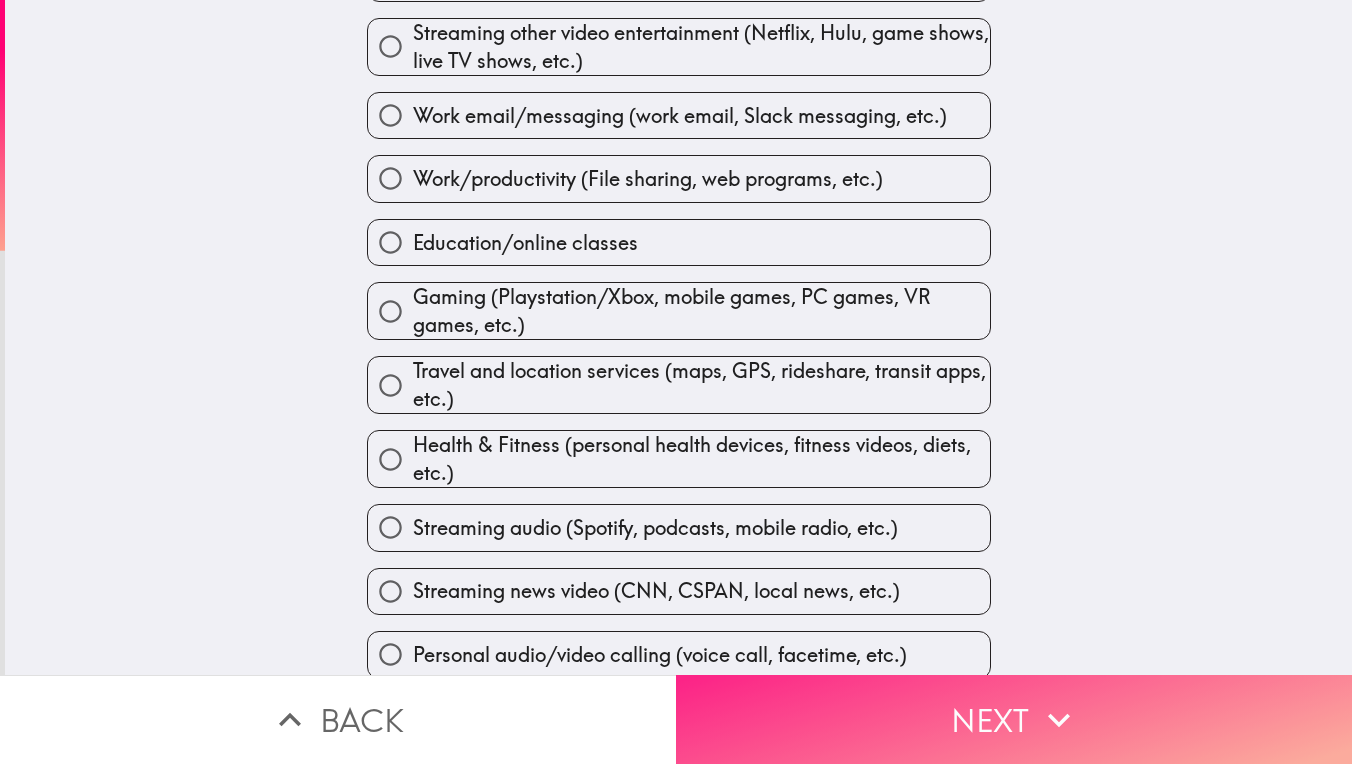 scroll, scrollTop: 0, scrollLeft: 0, axis: both 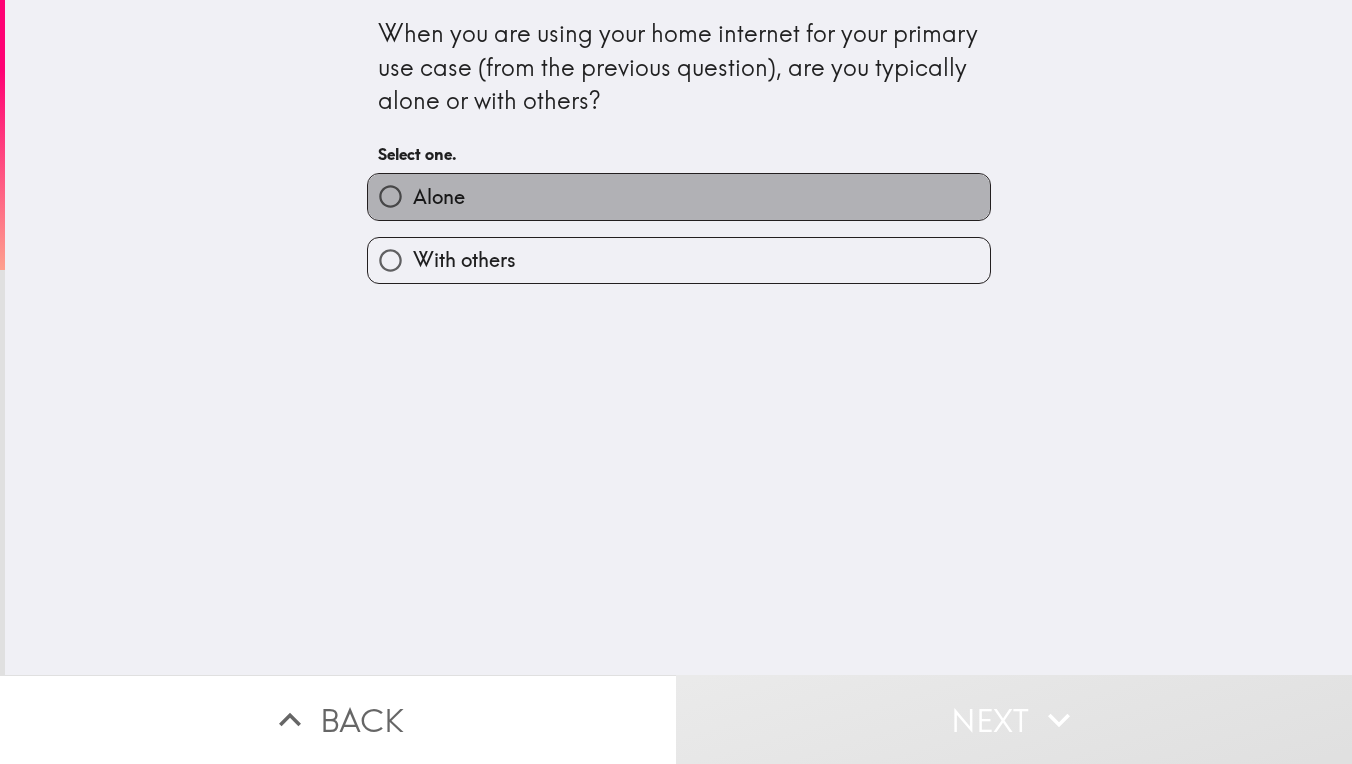 click on "Alone" at bounding box center [679, 196] 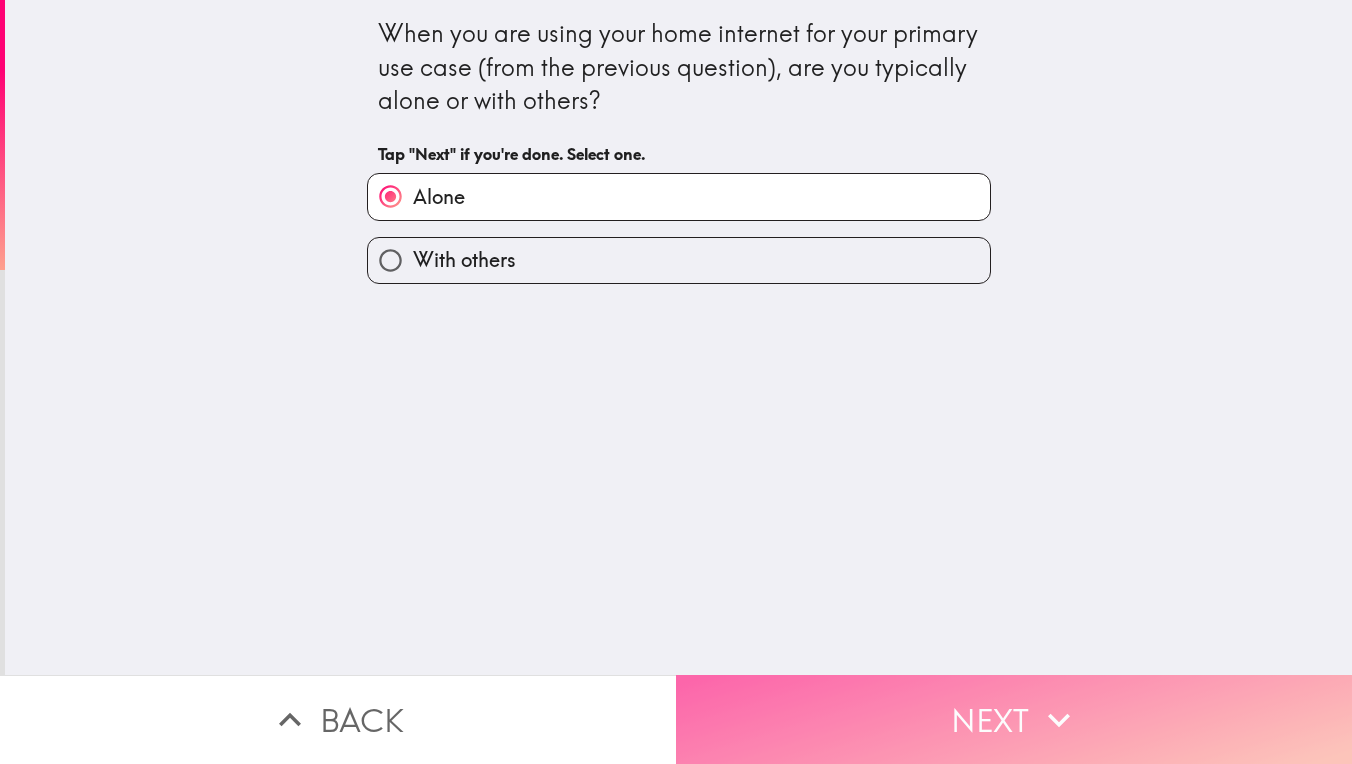 click on "Next" at bounding box center [1014, 719] 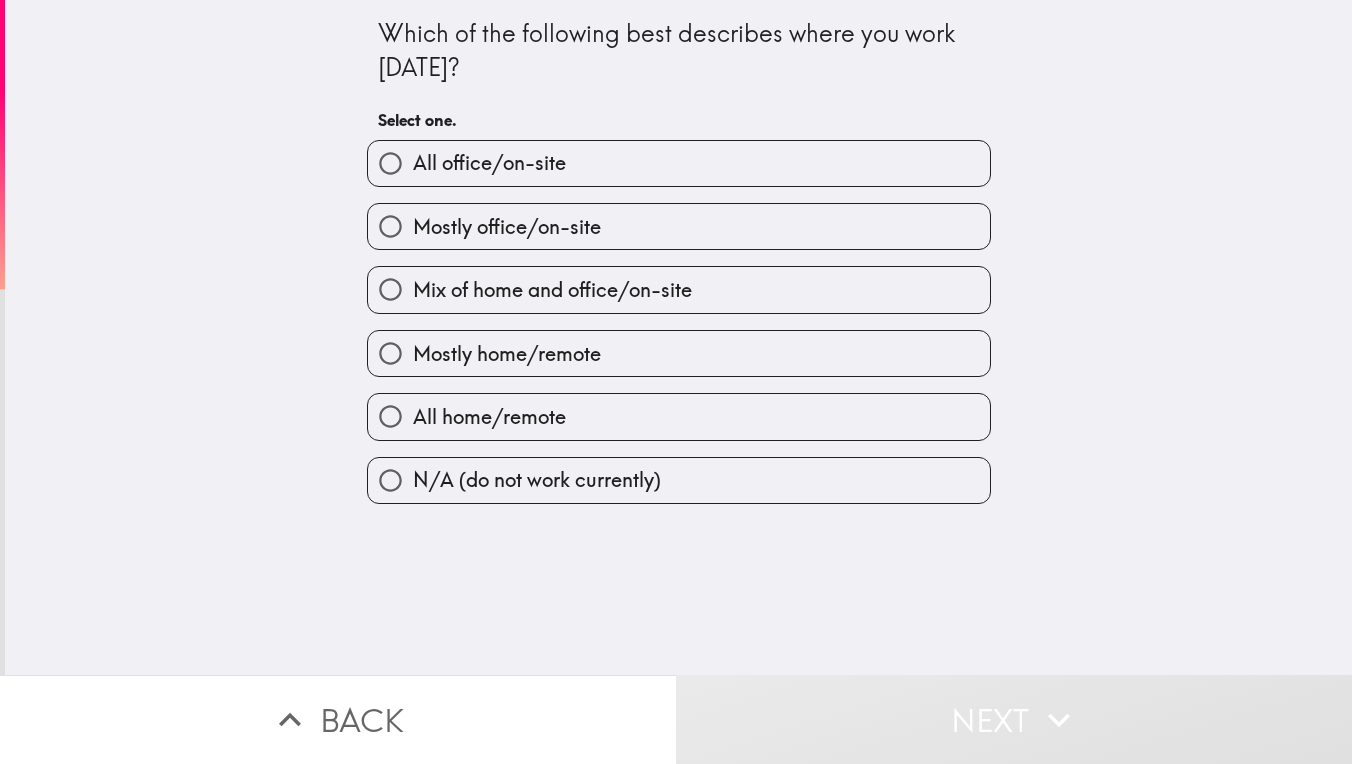 click on "Mostly home/remote" at bounding box center (507, 354) 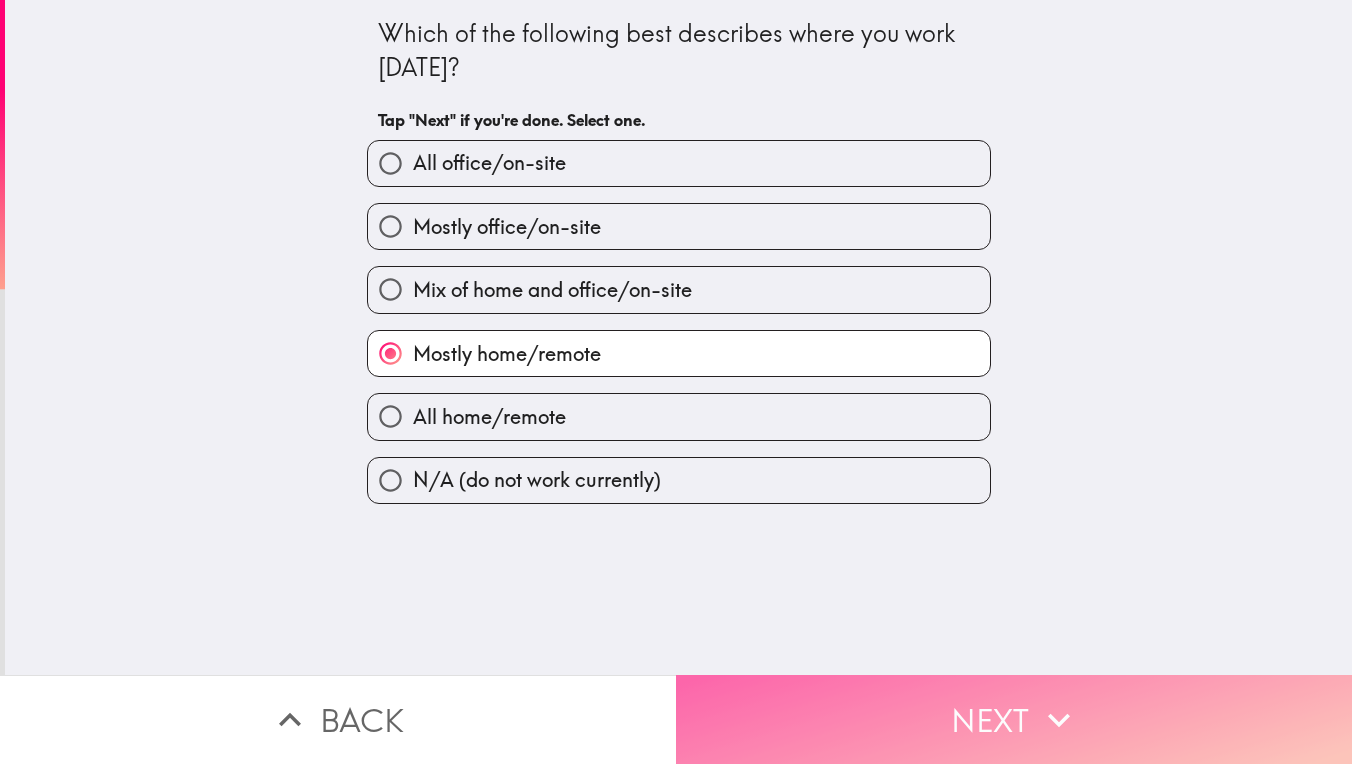 click 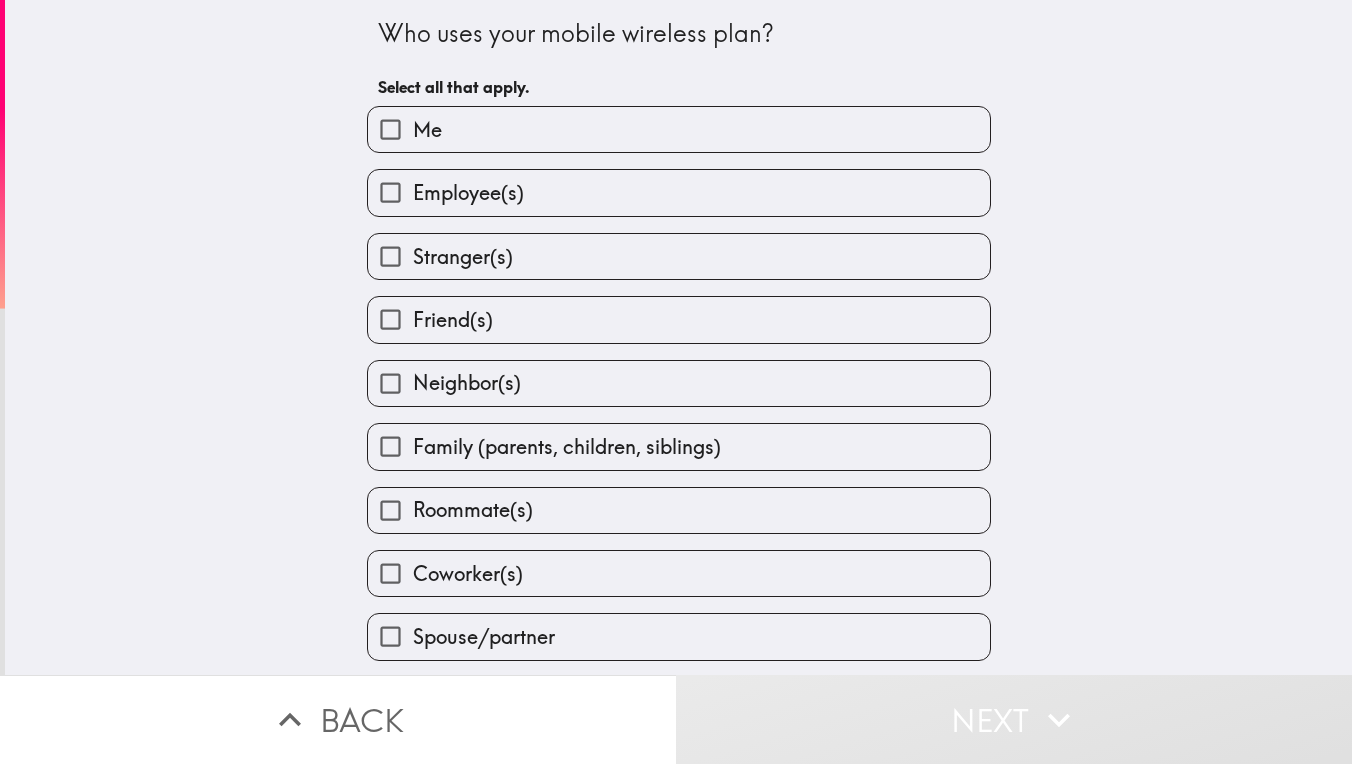 click on "Me" at bounding box center [679, 129] 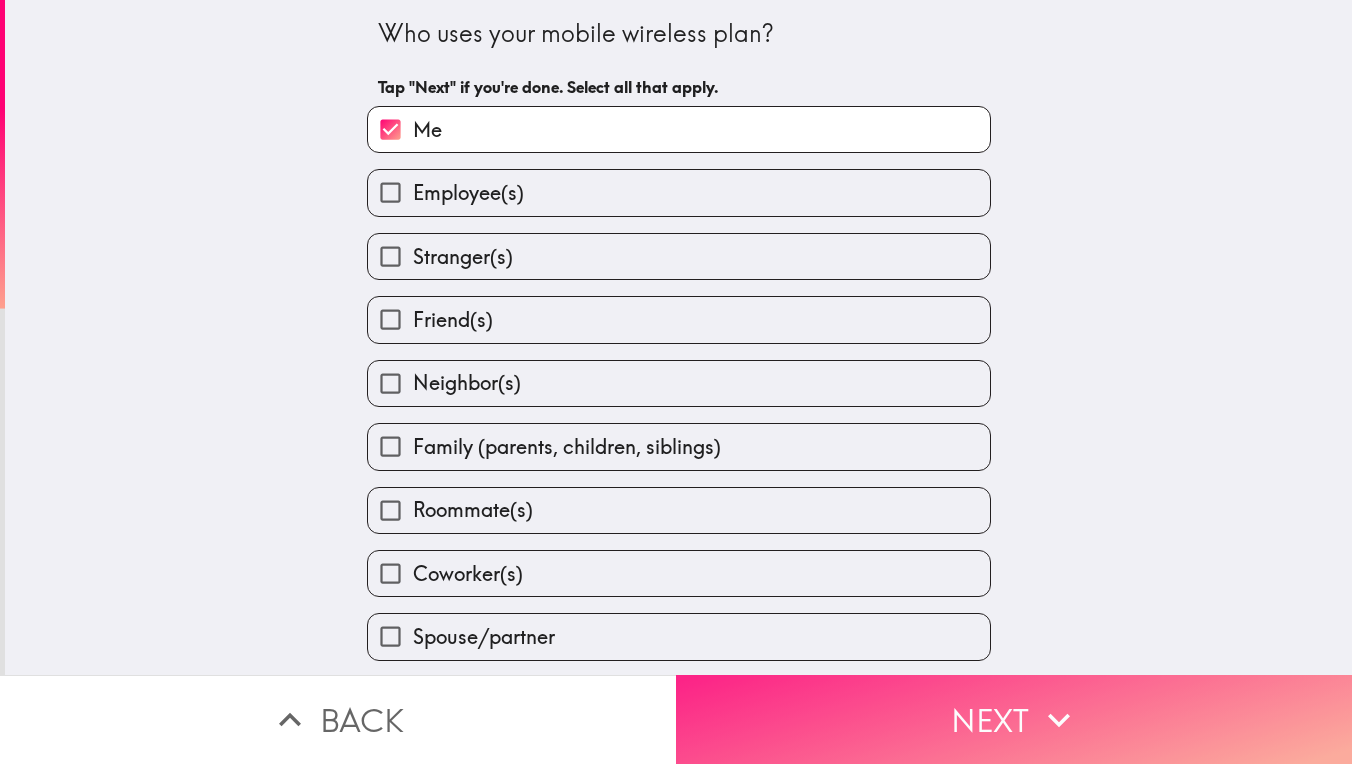 click on "Next" at bounding box center (1014, 719) 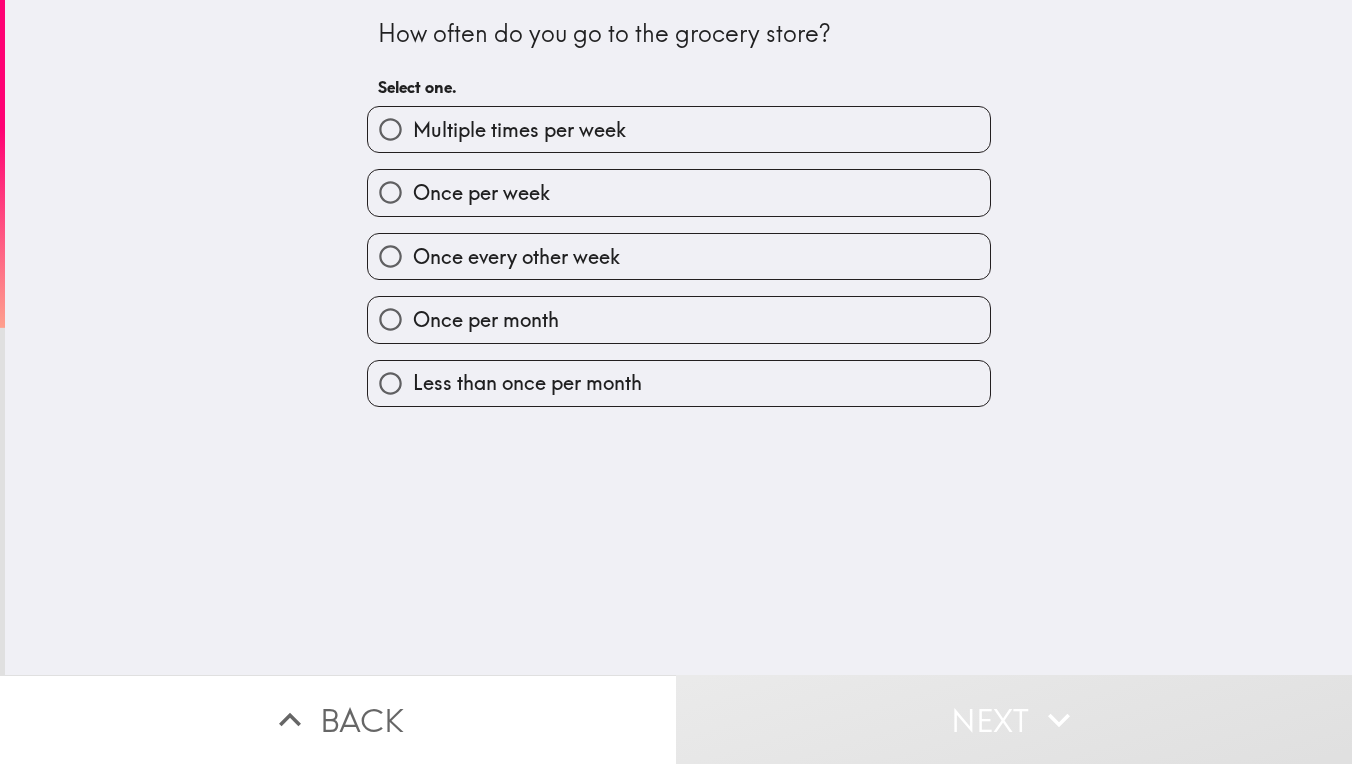 click on "Multiple times per week" at bounding box center (679, 129) 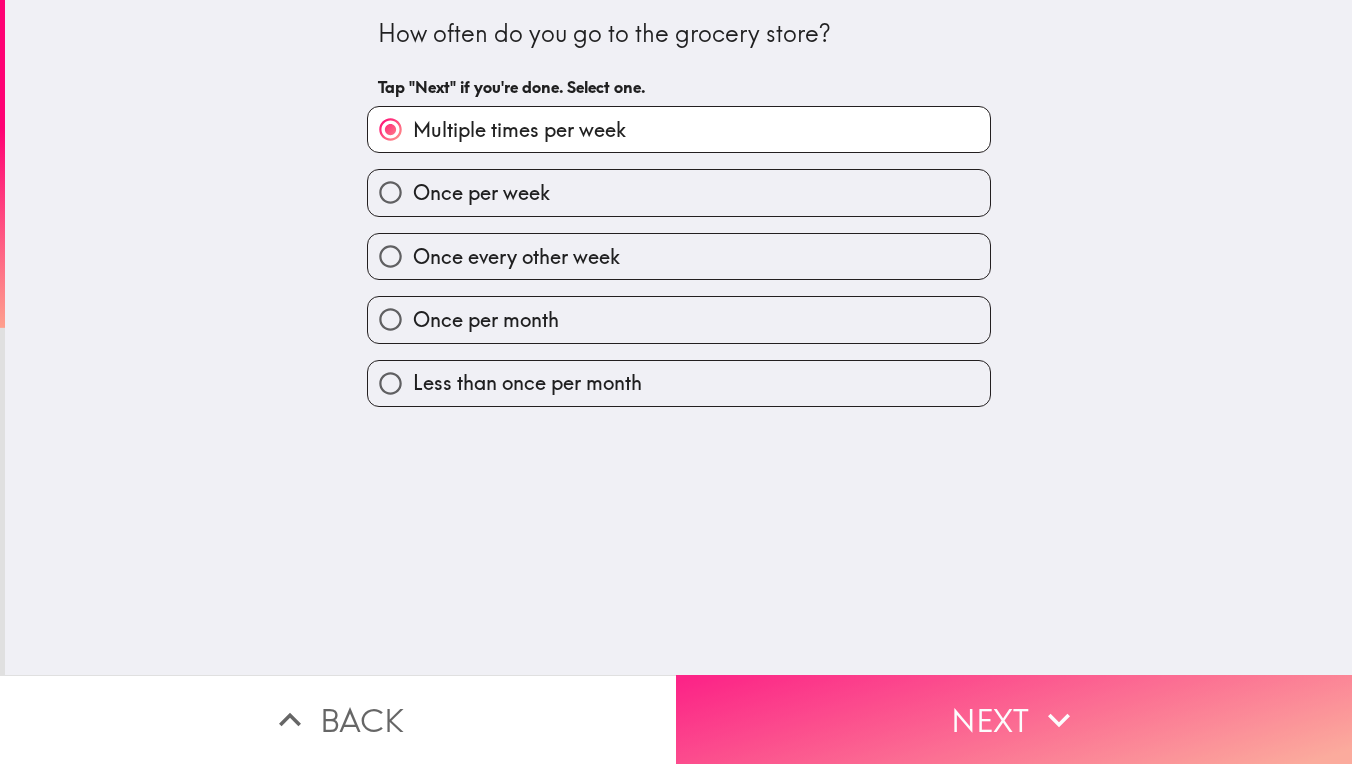 click on "Next" at bounding box center (1014, 719) 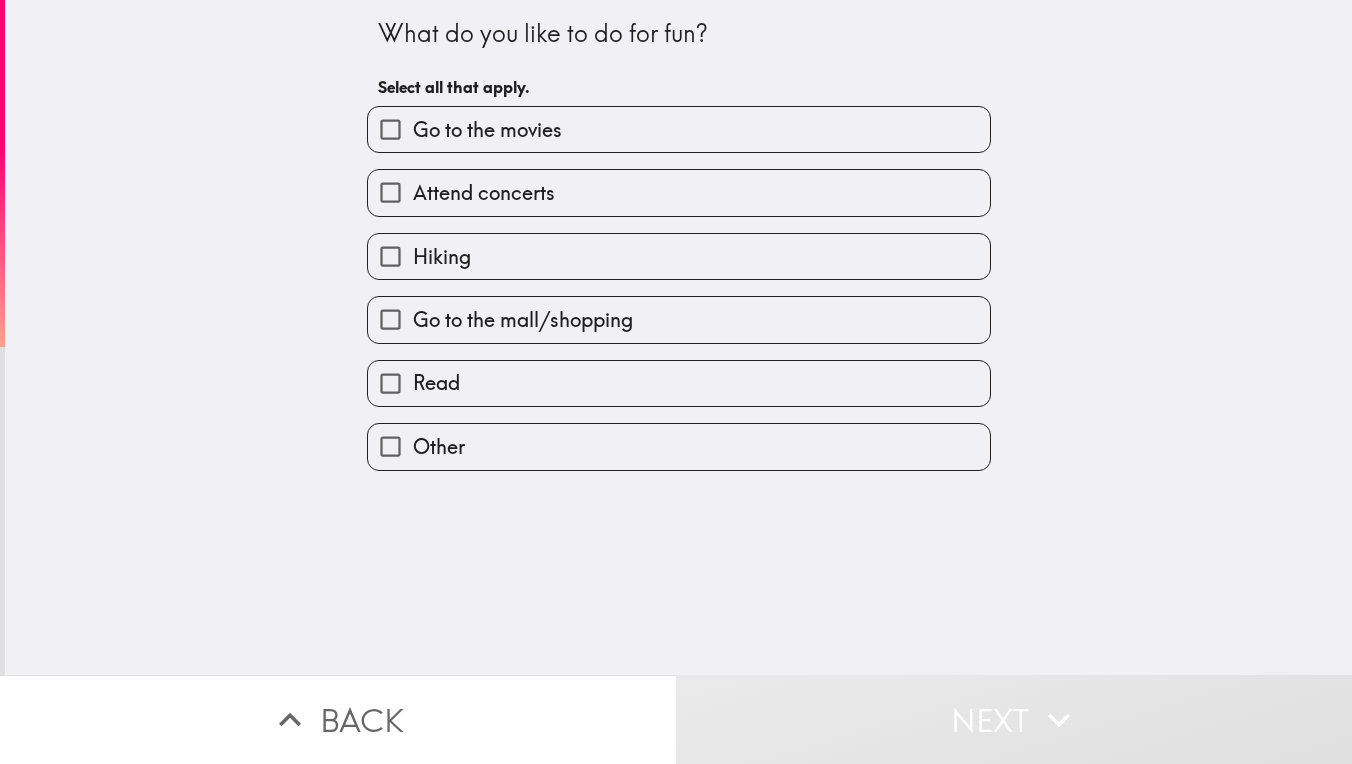 click on "Go to the movies" at bounding box center [679, 129] 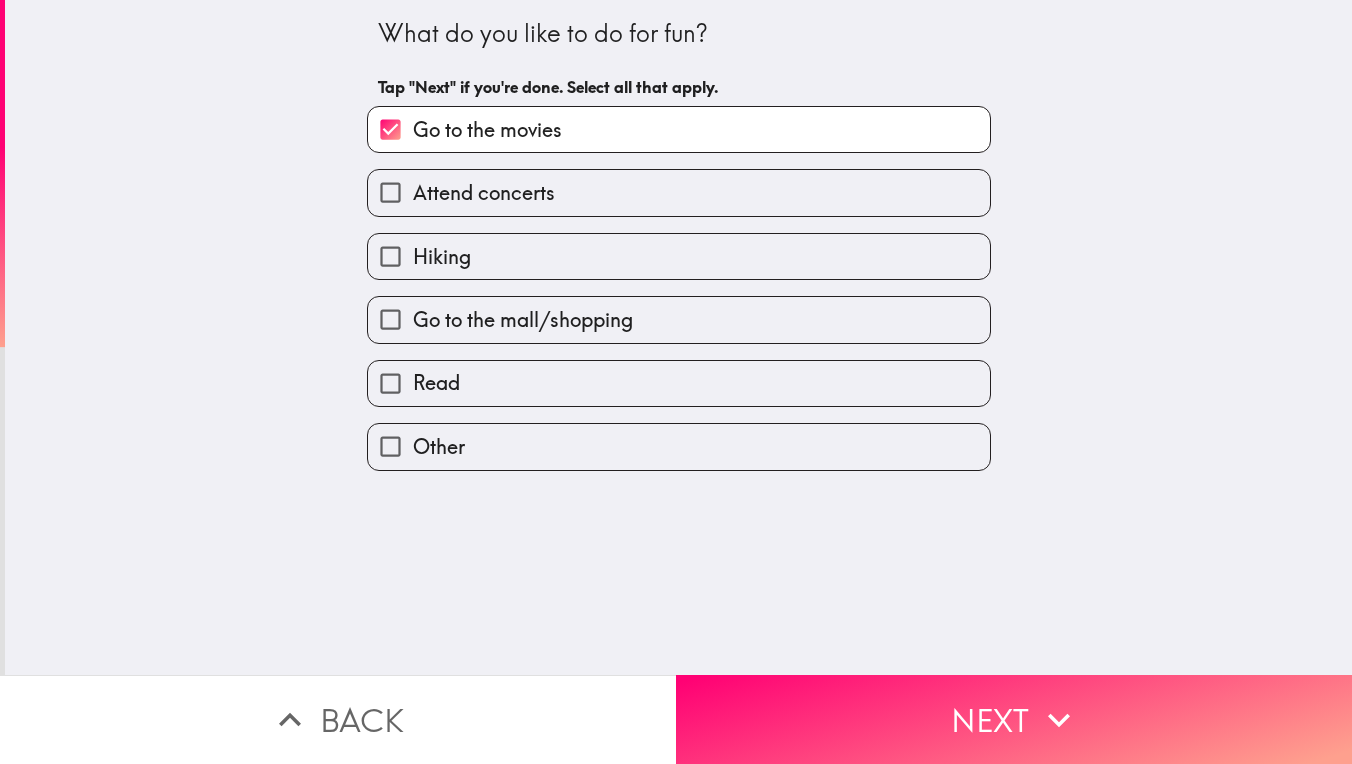 click on "Attend concerts" at bounding box center (679, 192) 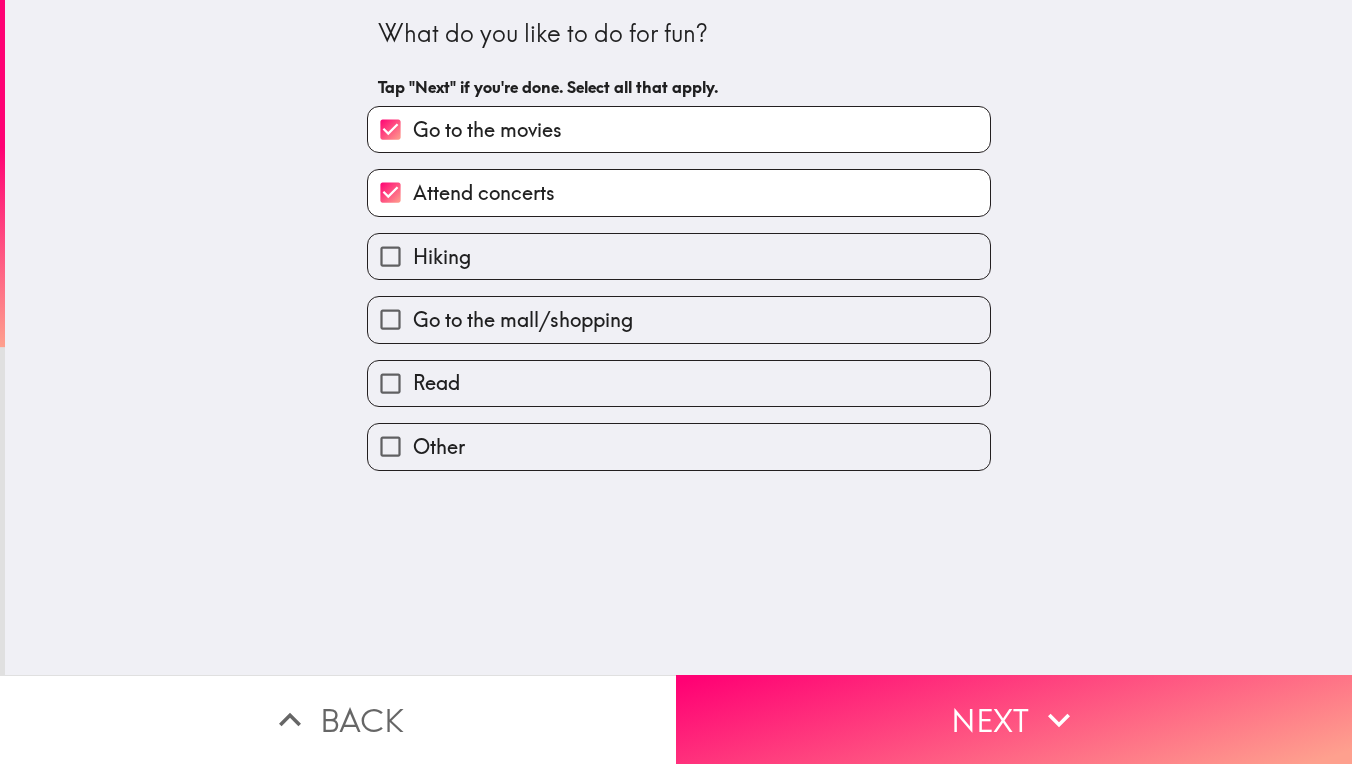 click on "Hiking" at bounding box center [679, 256] 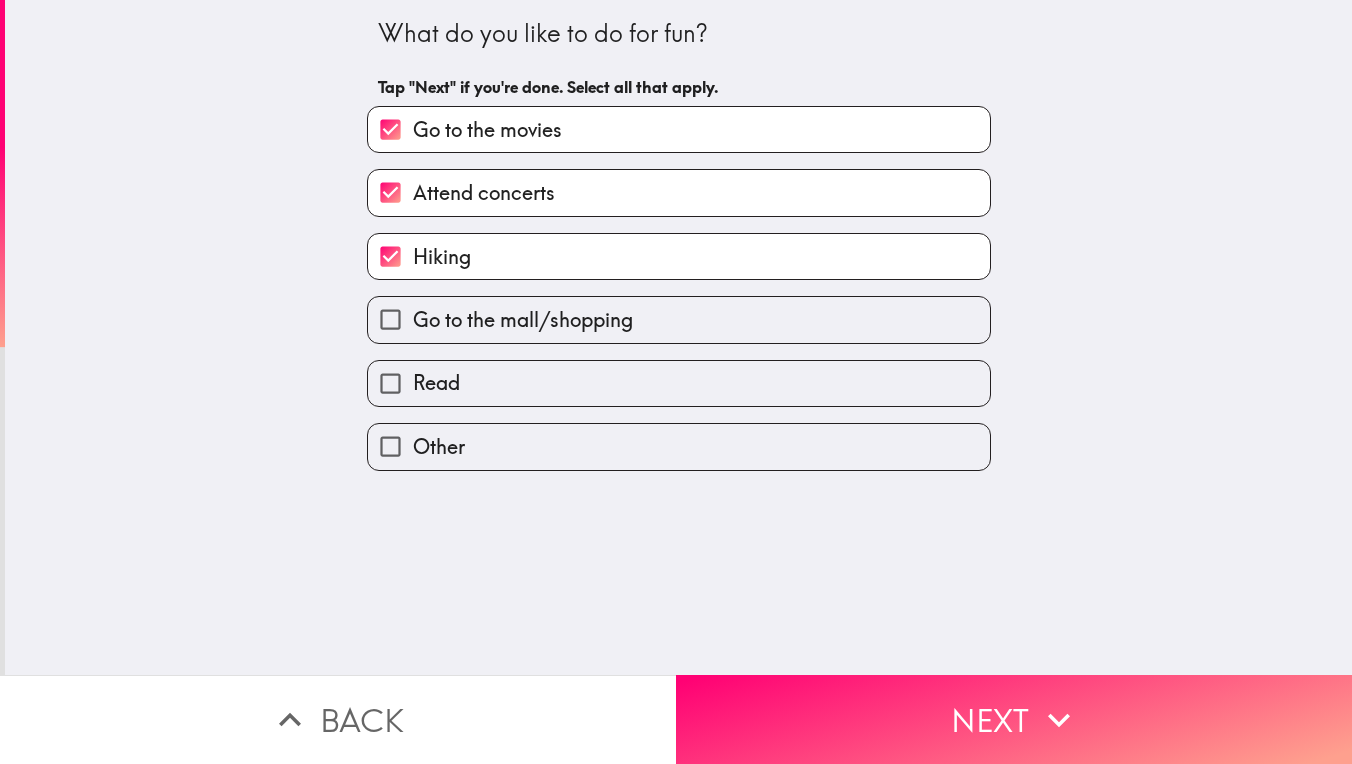 click on "Read" at bounding box center (679, 383) 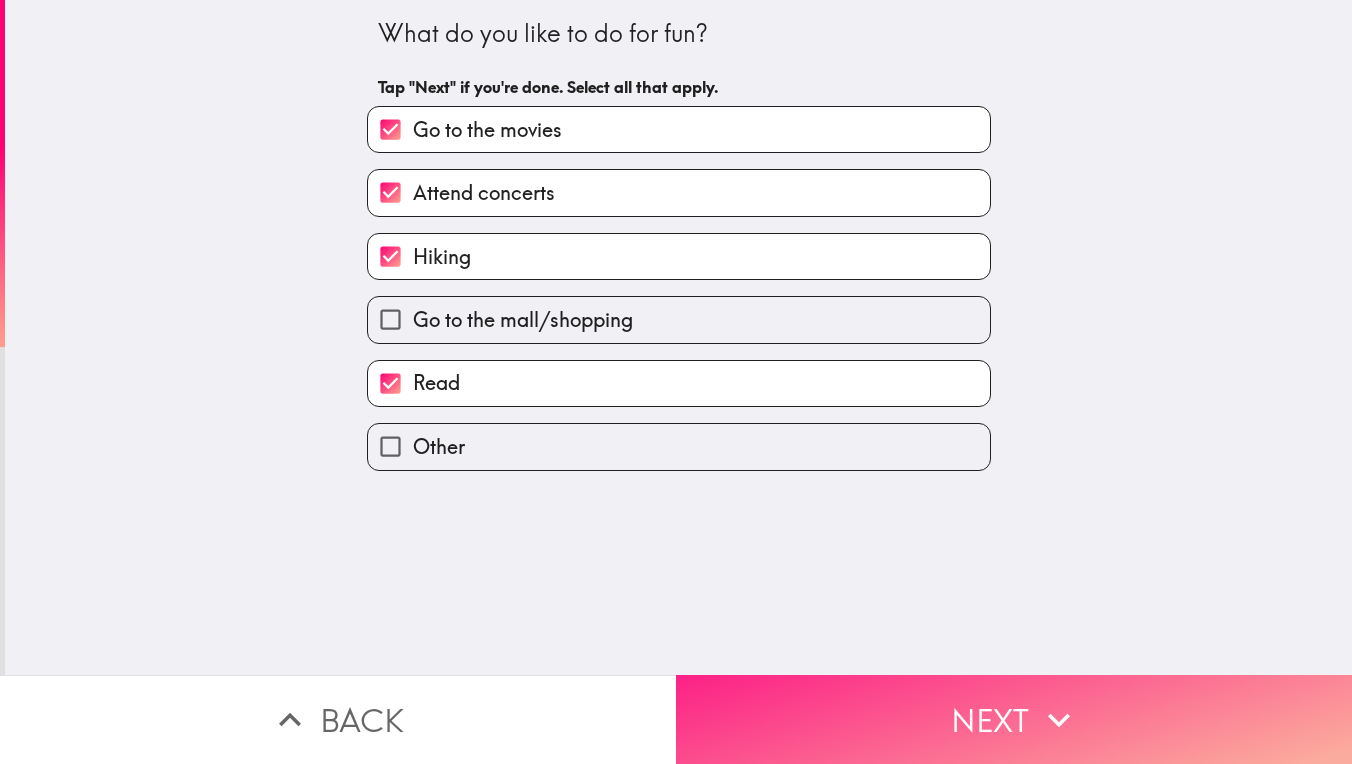 click on "Next" at bounding box center [1014, 719] 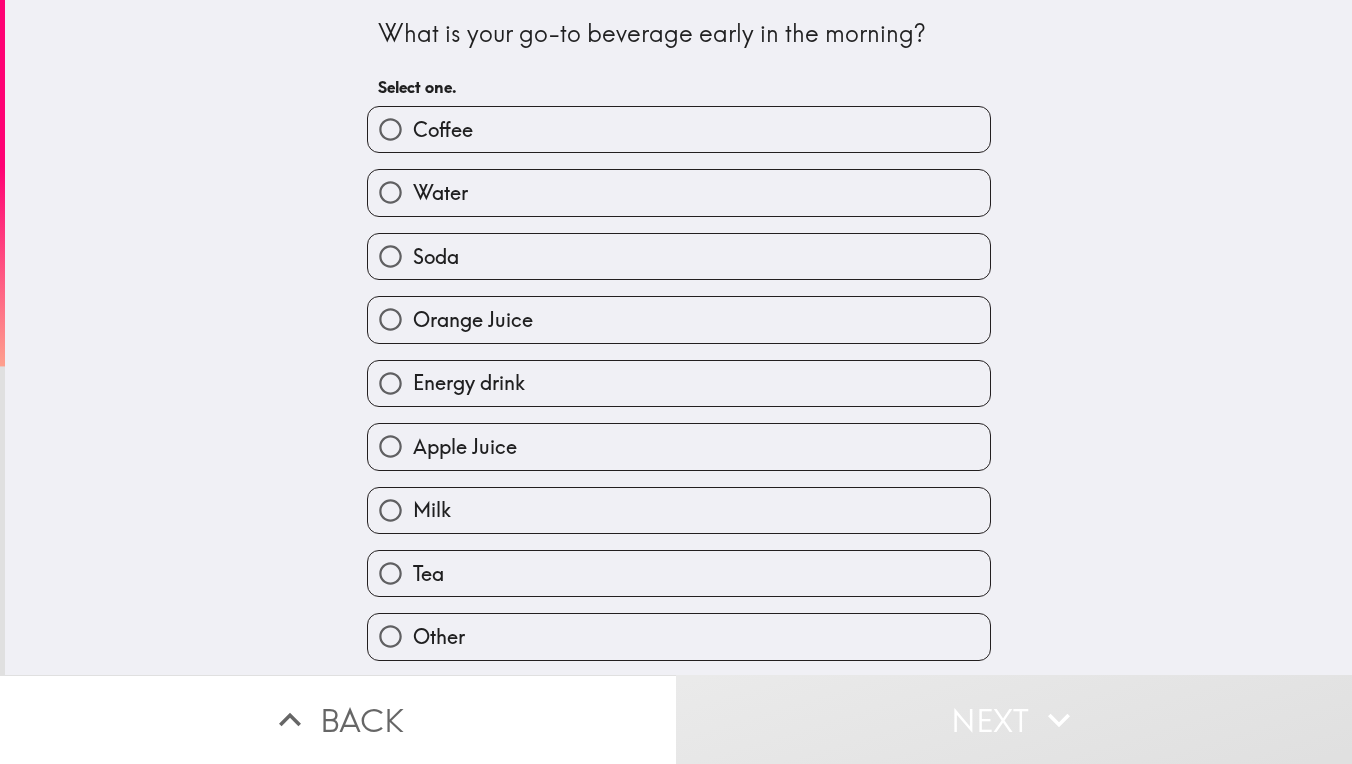 click on "Coffee" at bounding box center [679, 129] 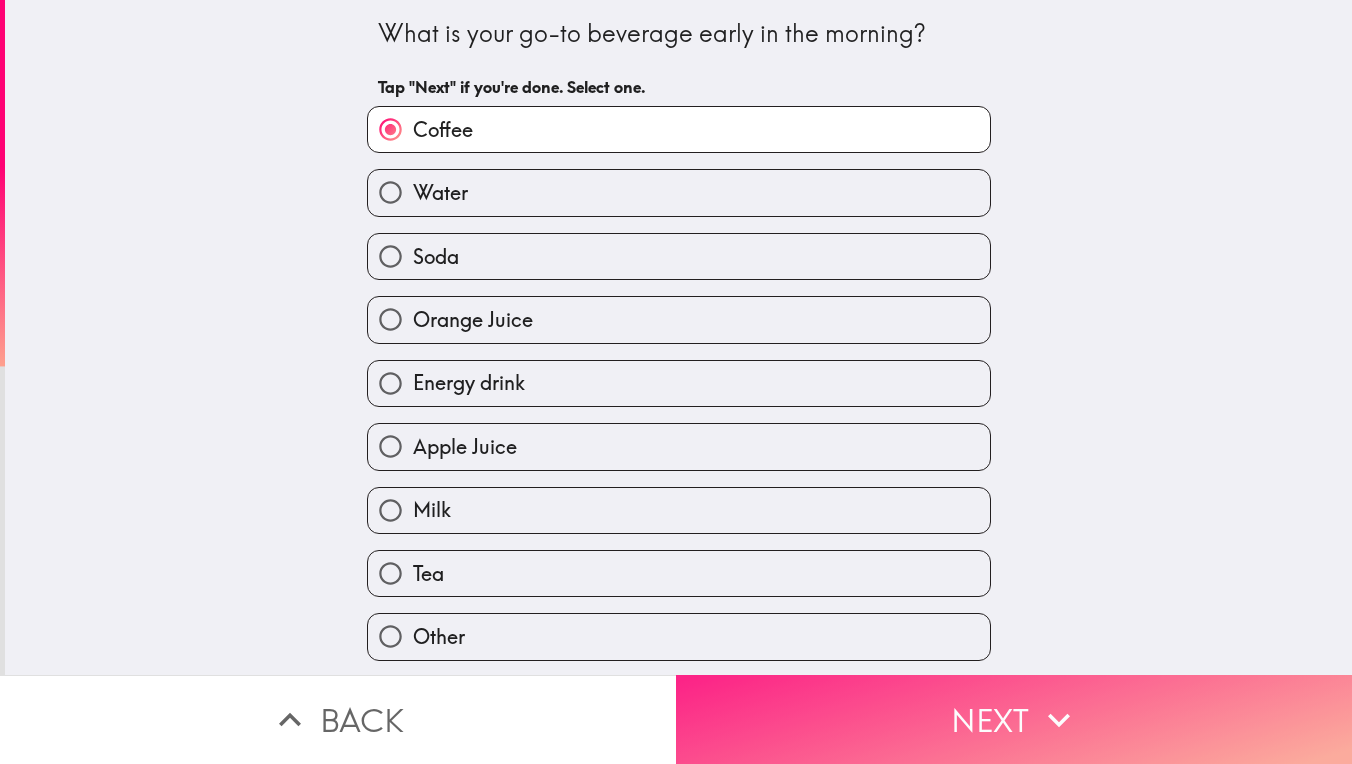 click on "Next" at bounding box center [1014, 719] 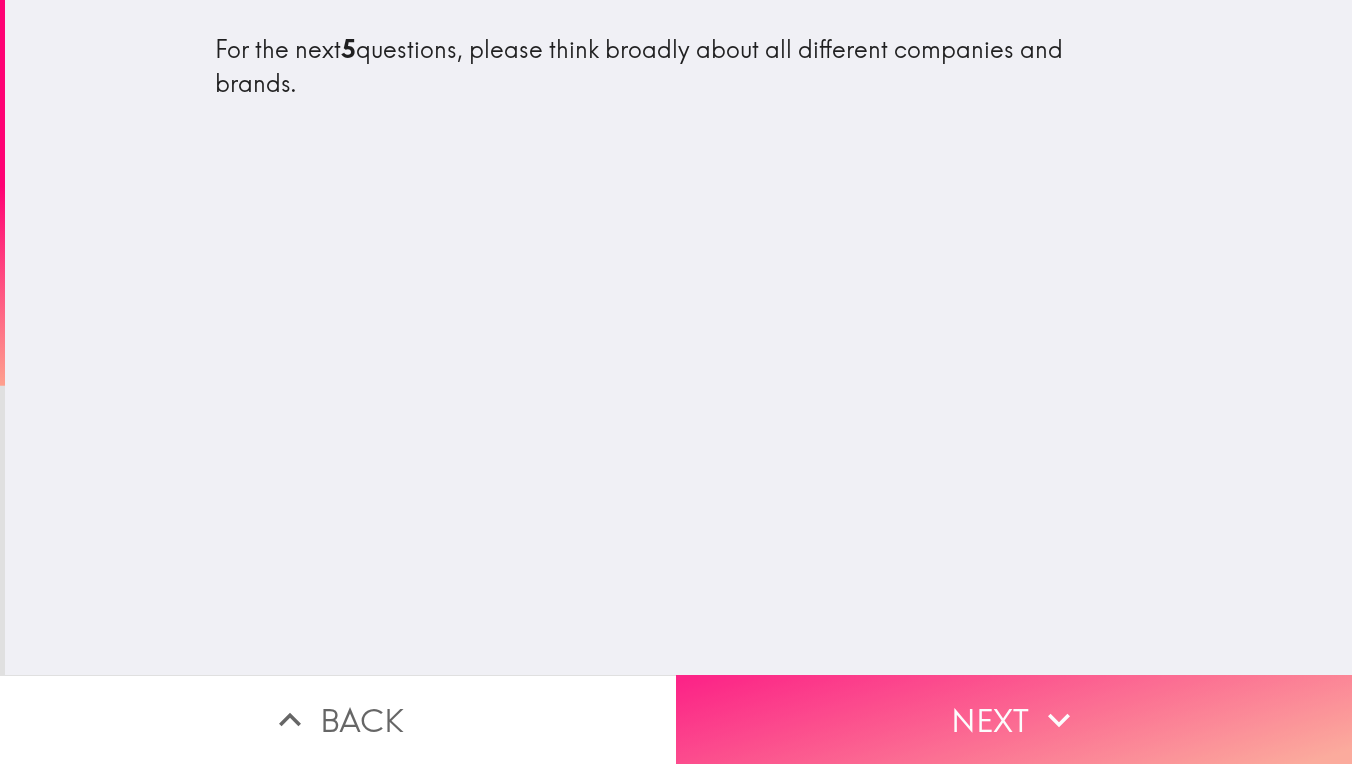 click on "Next" at bounding box center [1014, 719] 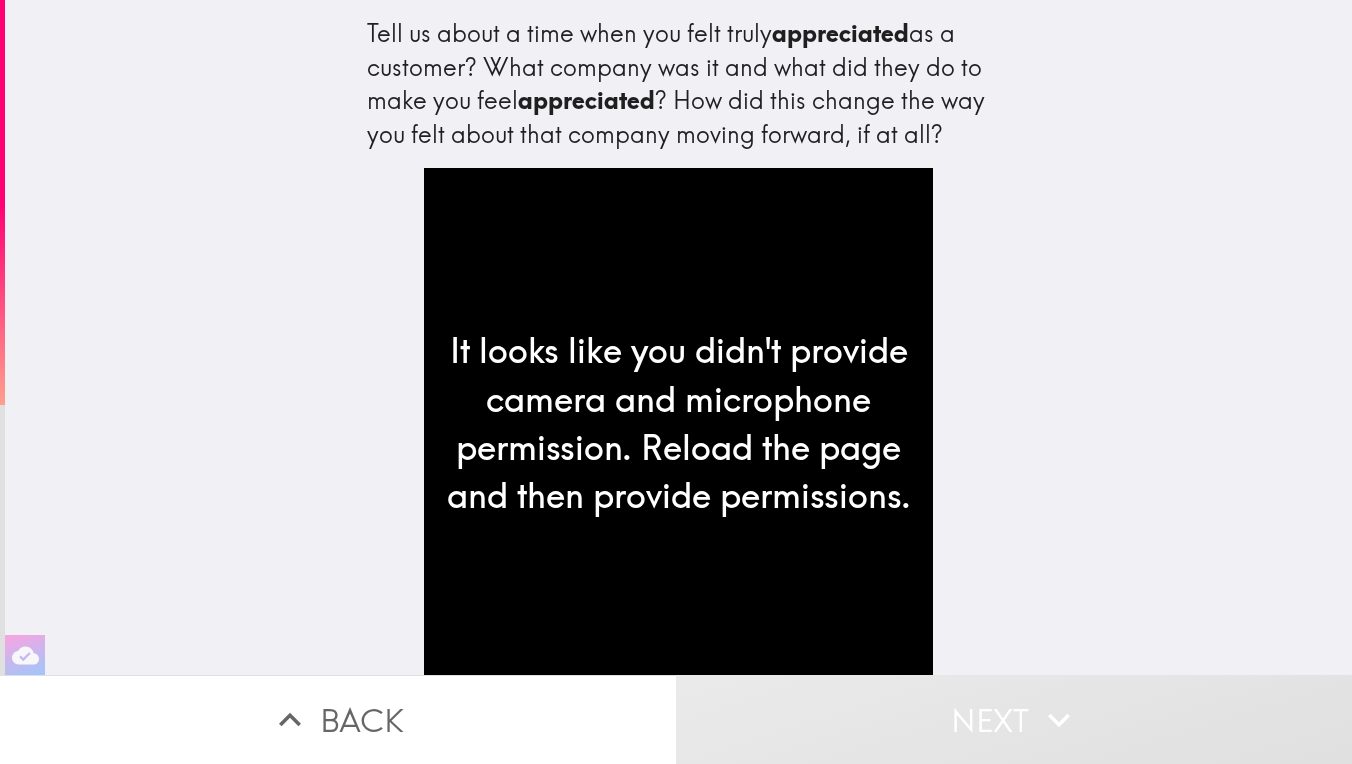 scroll, scrollTop: 0, scrollLeft: 0, axis: both 